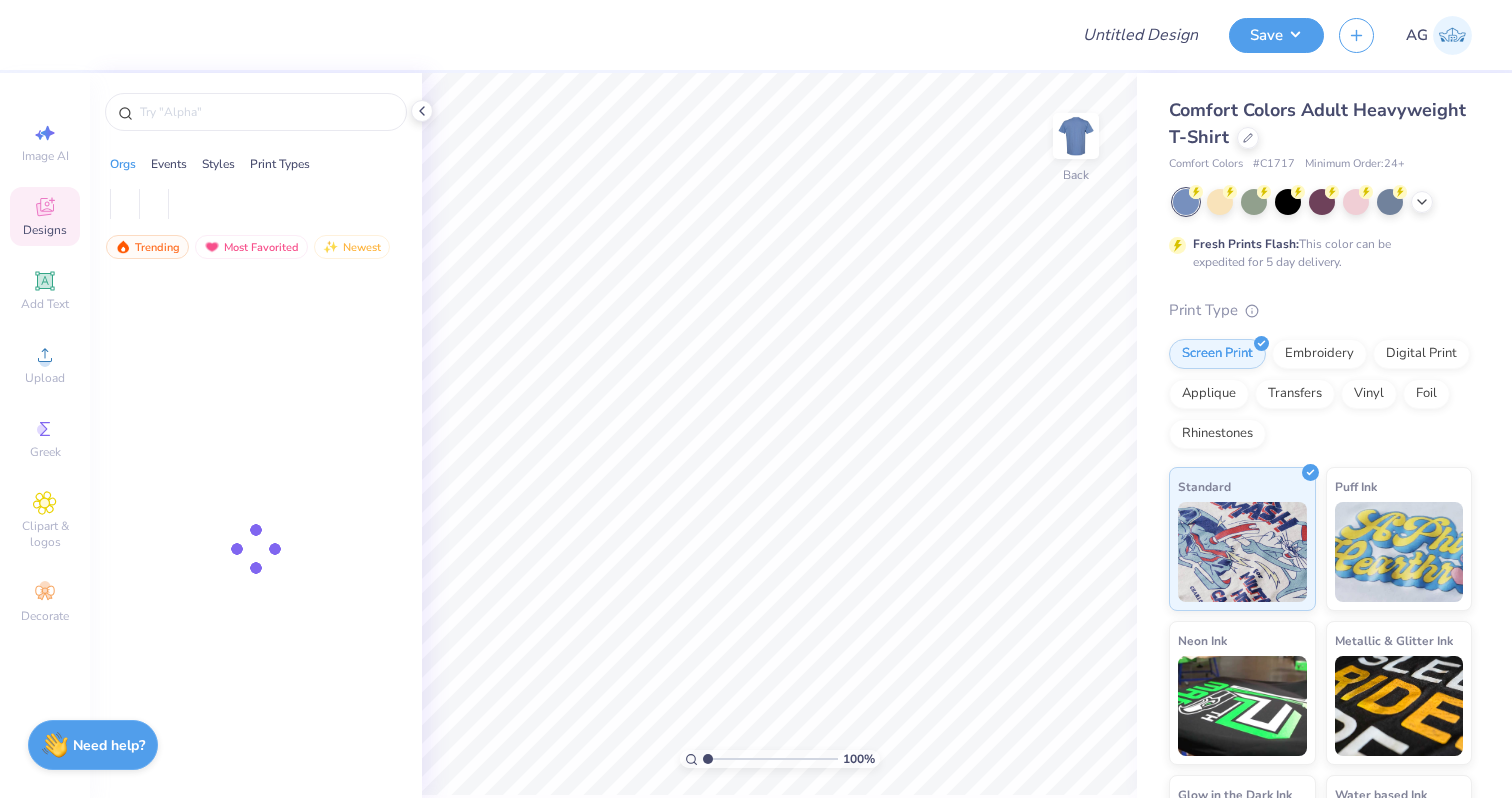 scroll, scrollTop: 0, scrollLeft: 0, axis: both 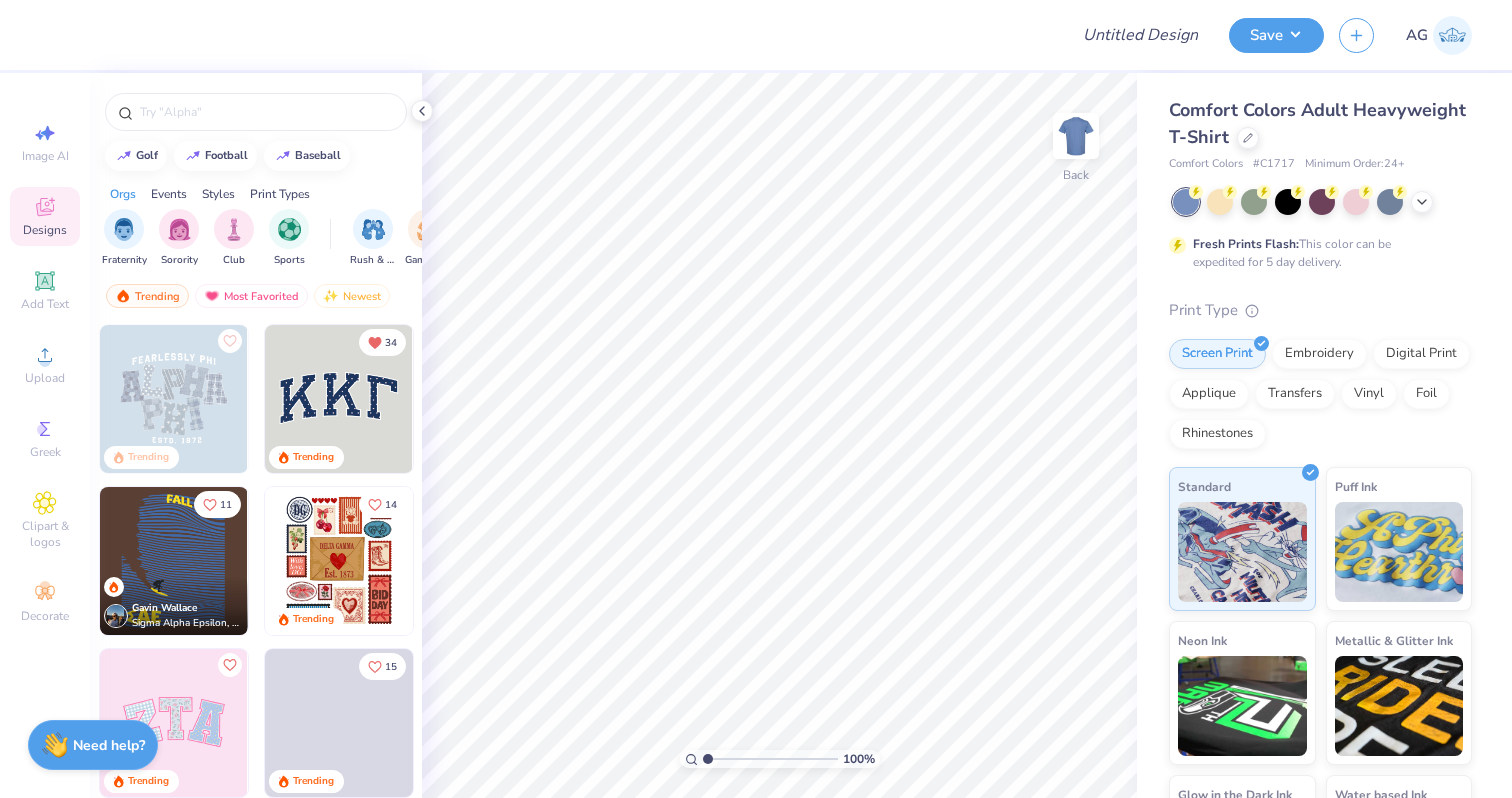 click on "Comfort Colors Adult Heavyweight T-Shirt" at bounding box center (1320, 124) 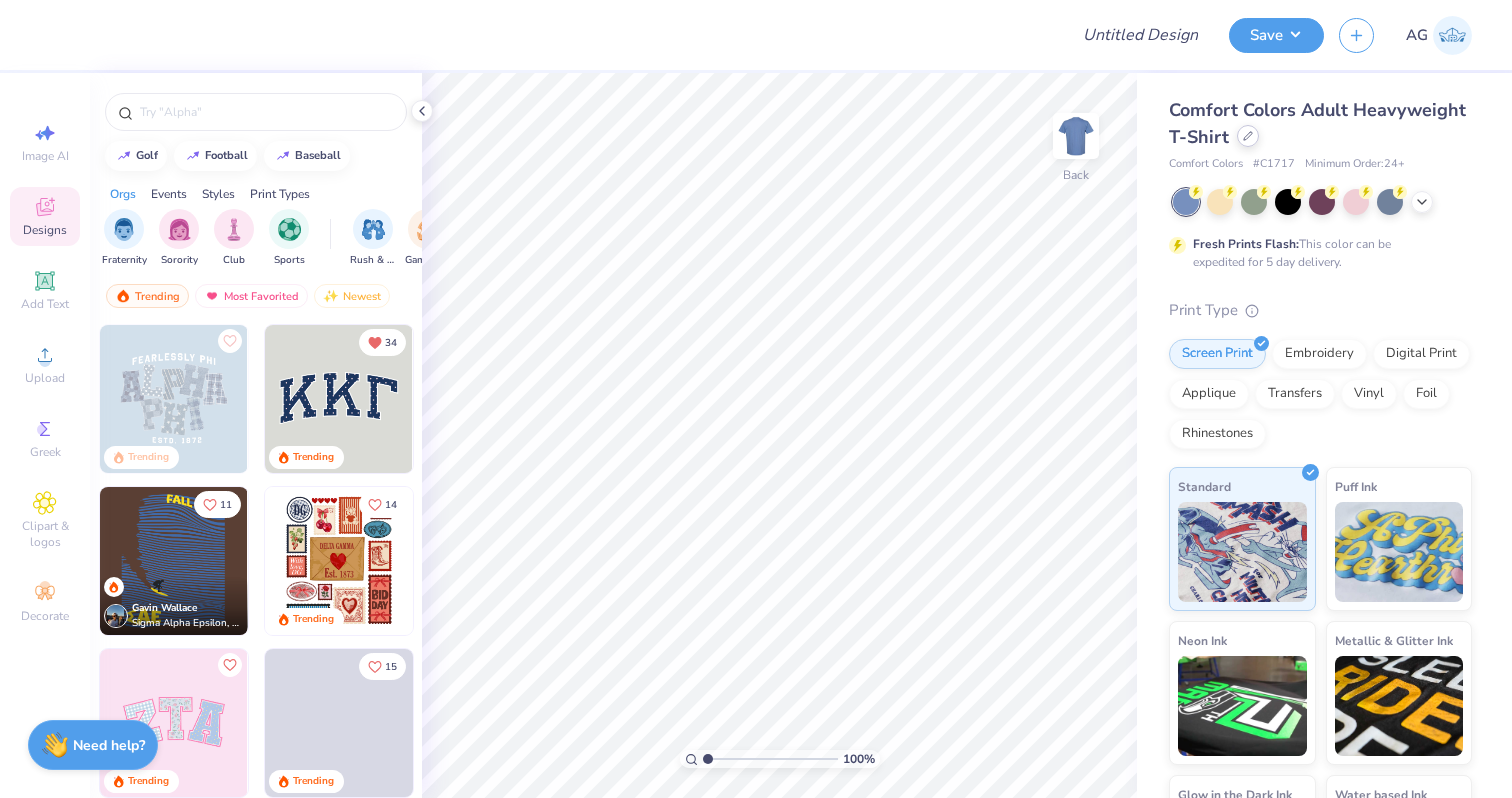 click 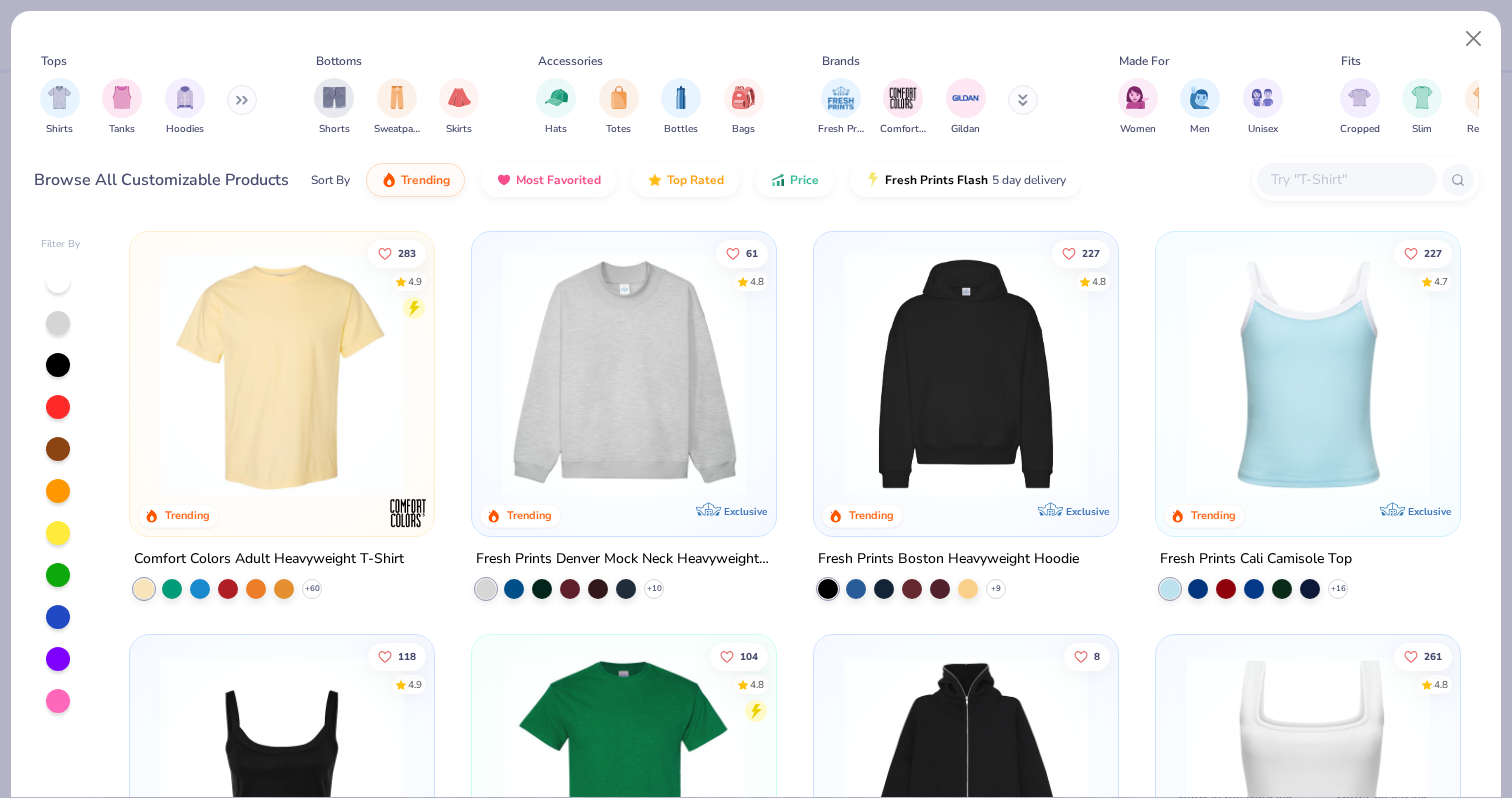 click at bounding box center [1346, 179] 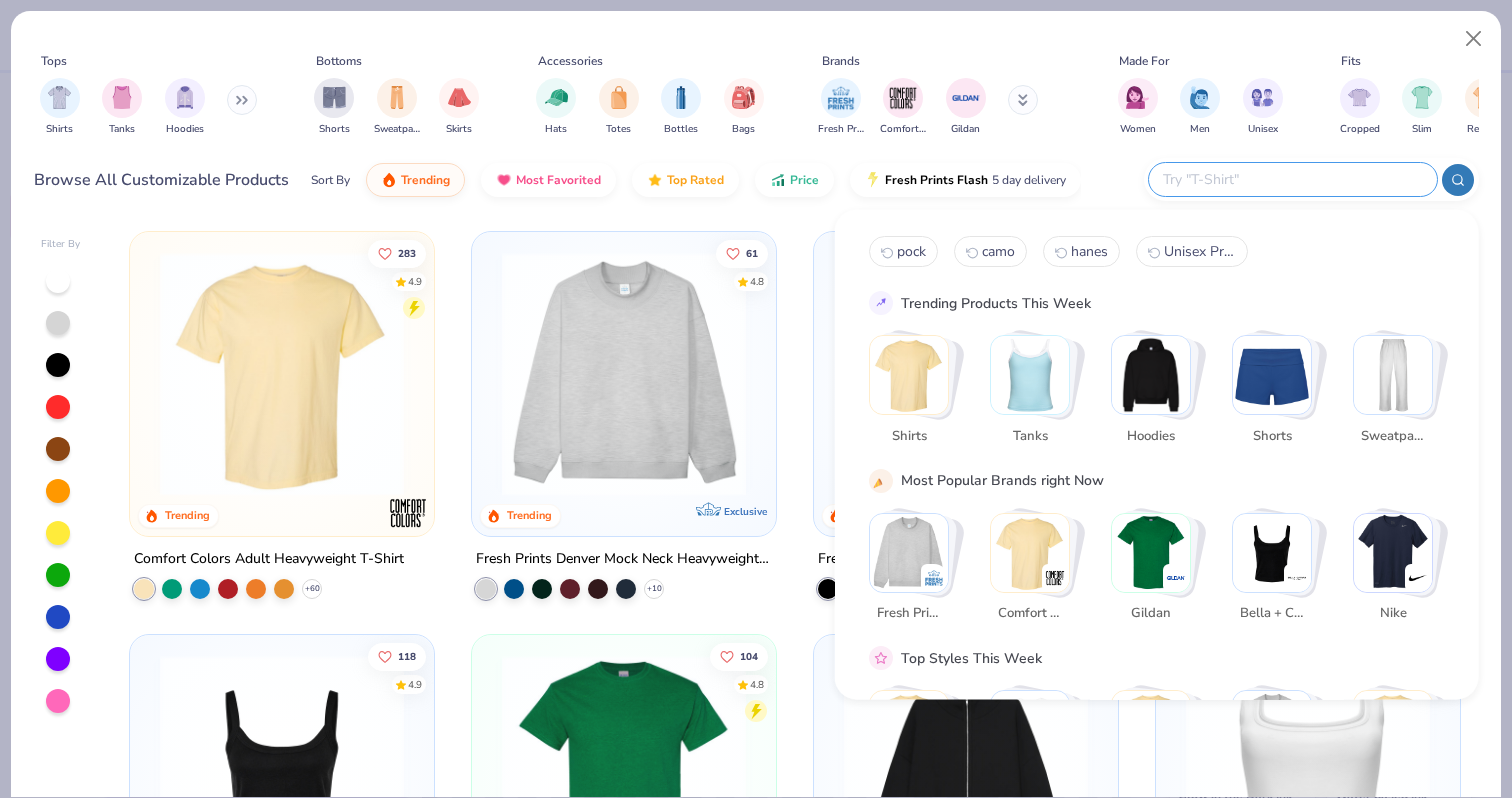 paste on "FP82" 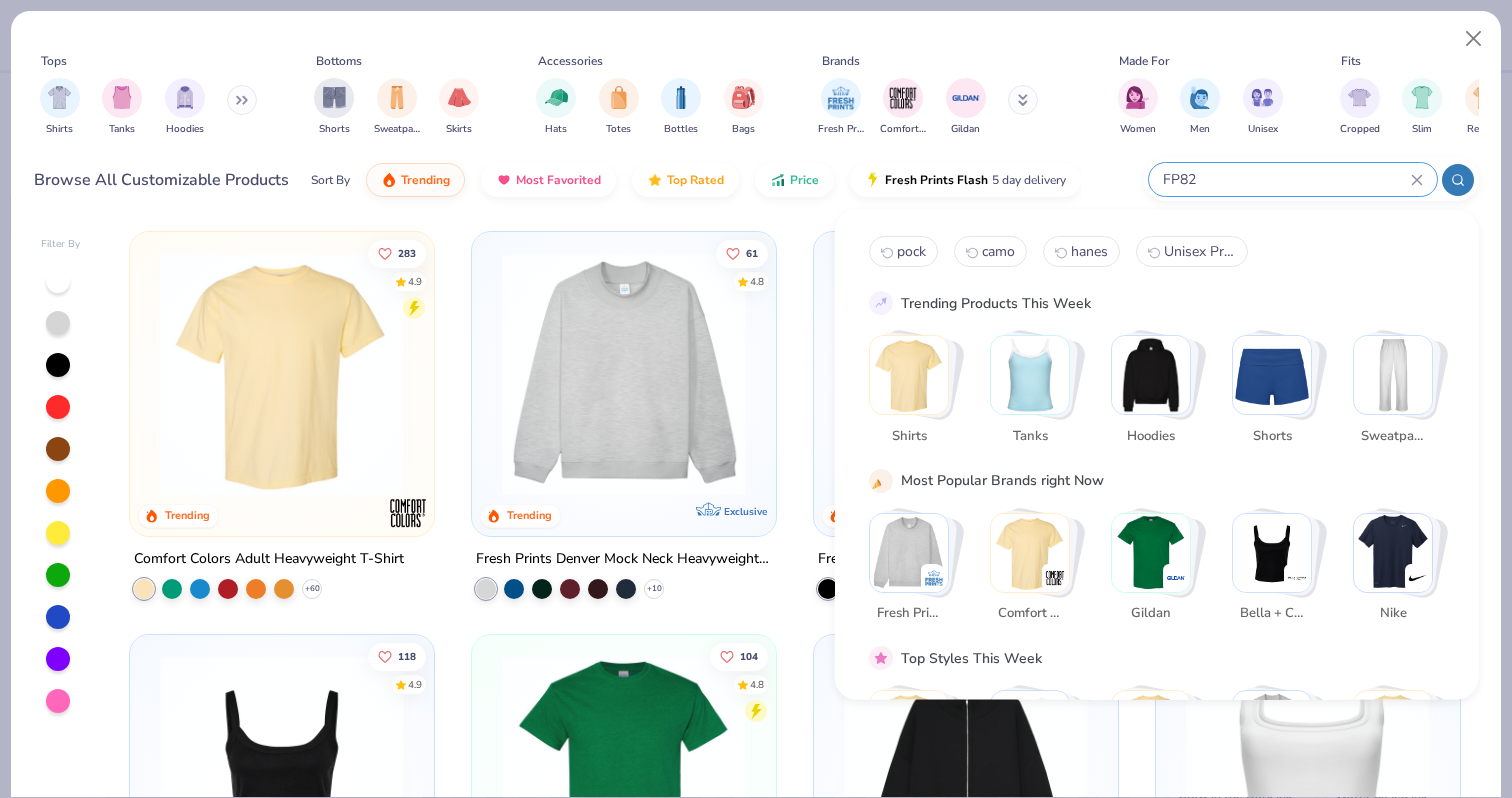 type on "FP82" 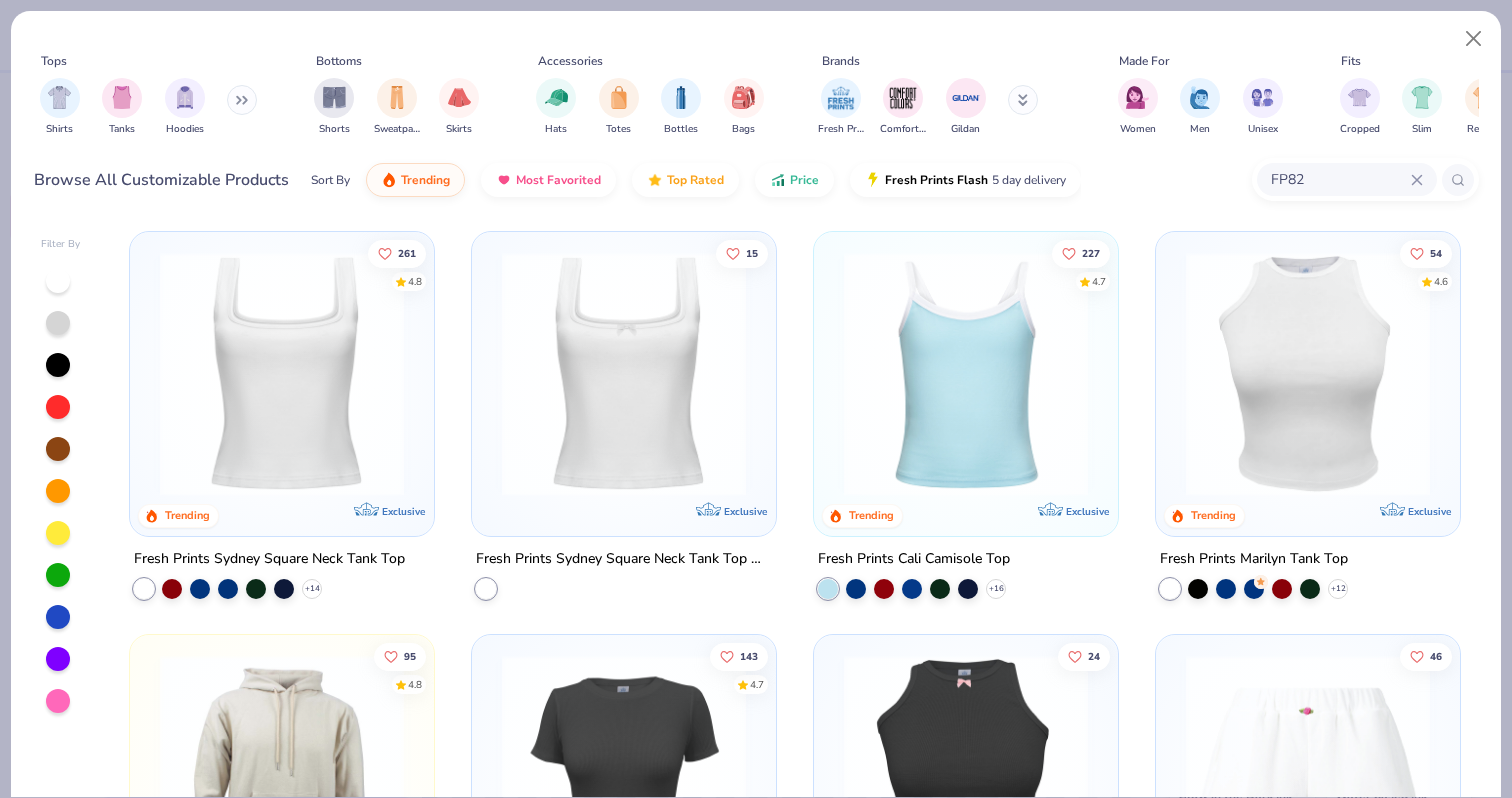 click at bounding box center [282, 379] 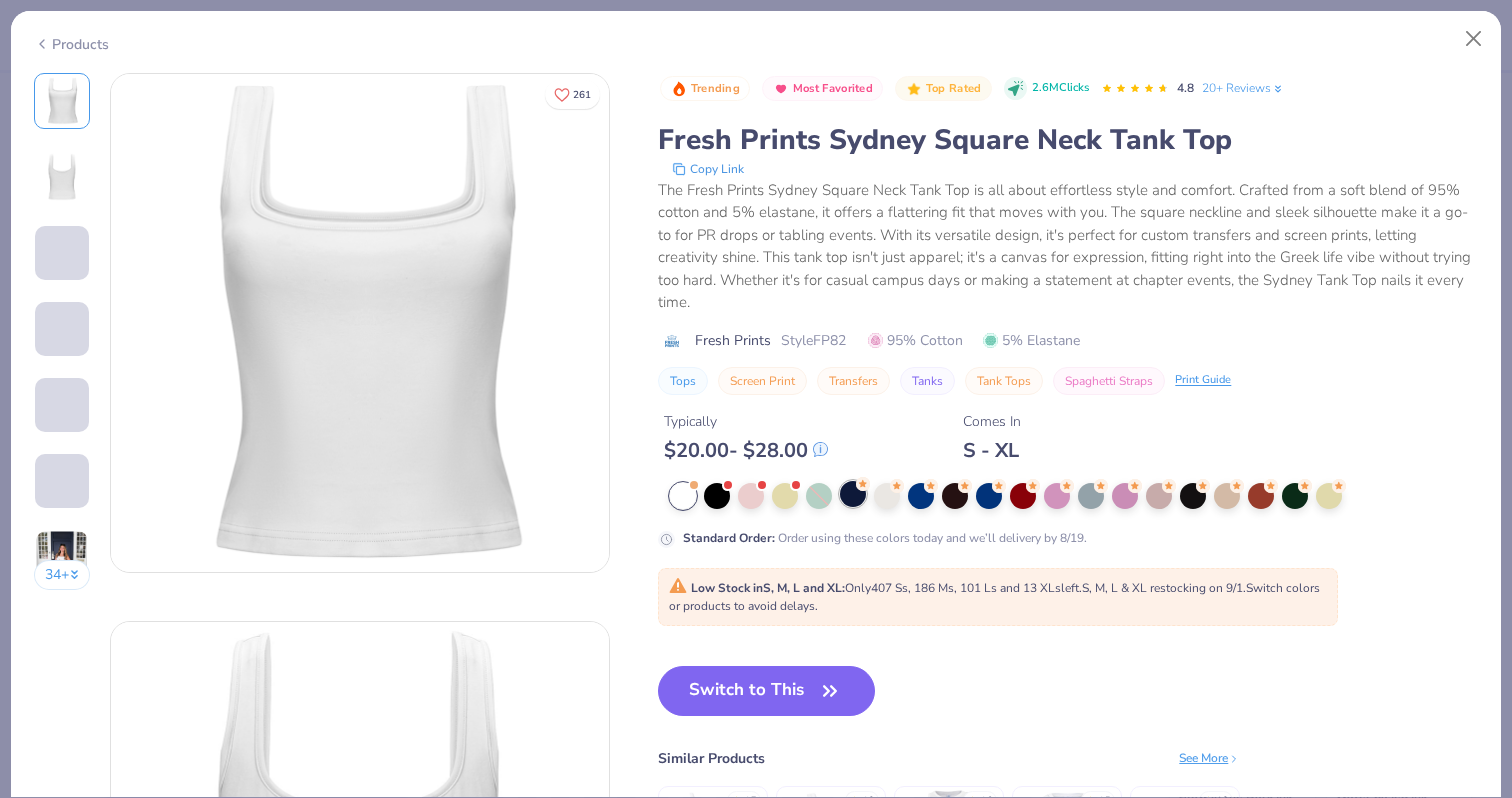 click at bounding box center (853, 494) 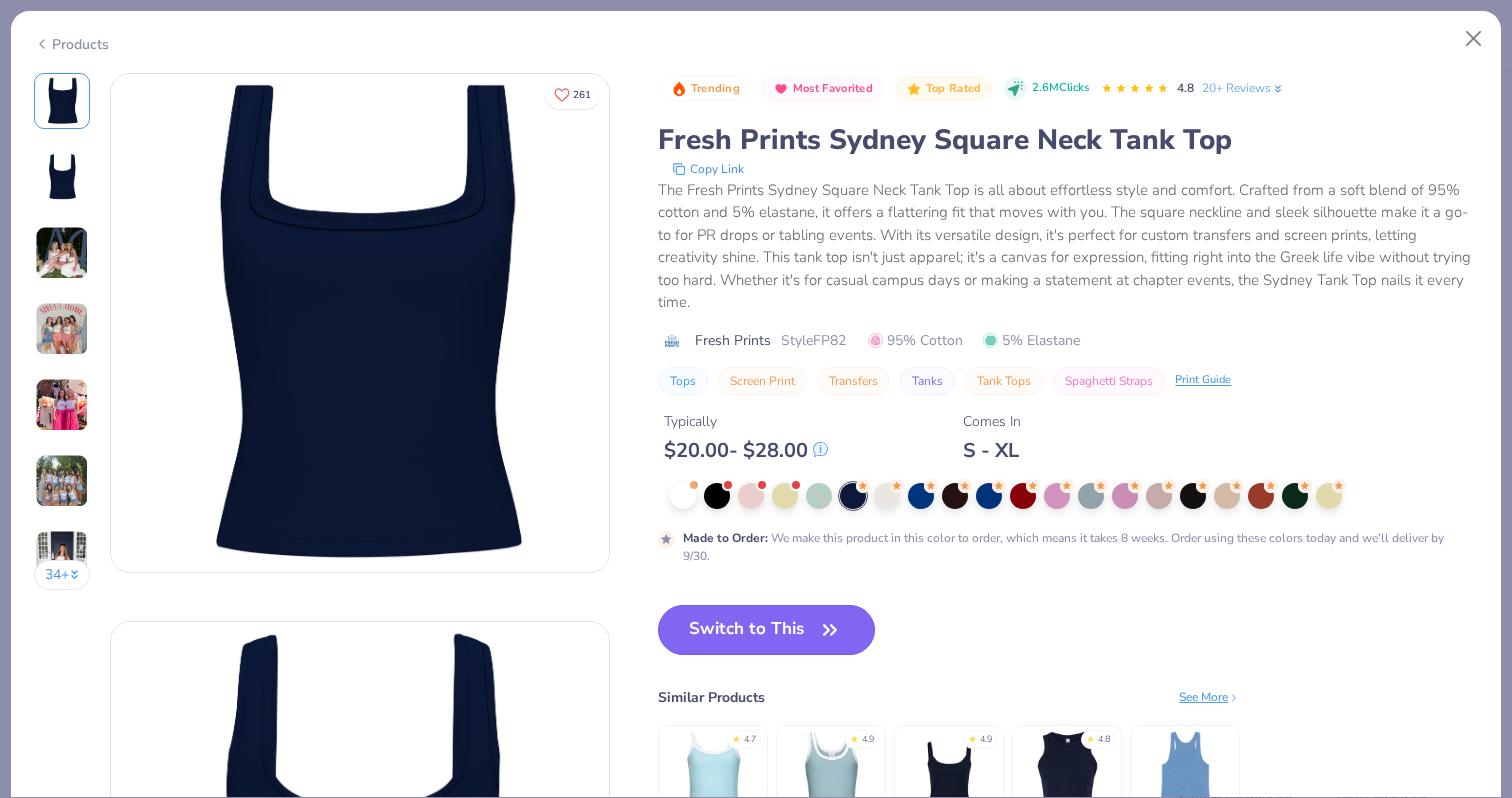 click on "Switch to This" at bounding box center (766, 630) 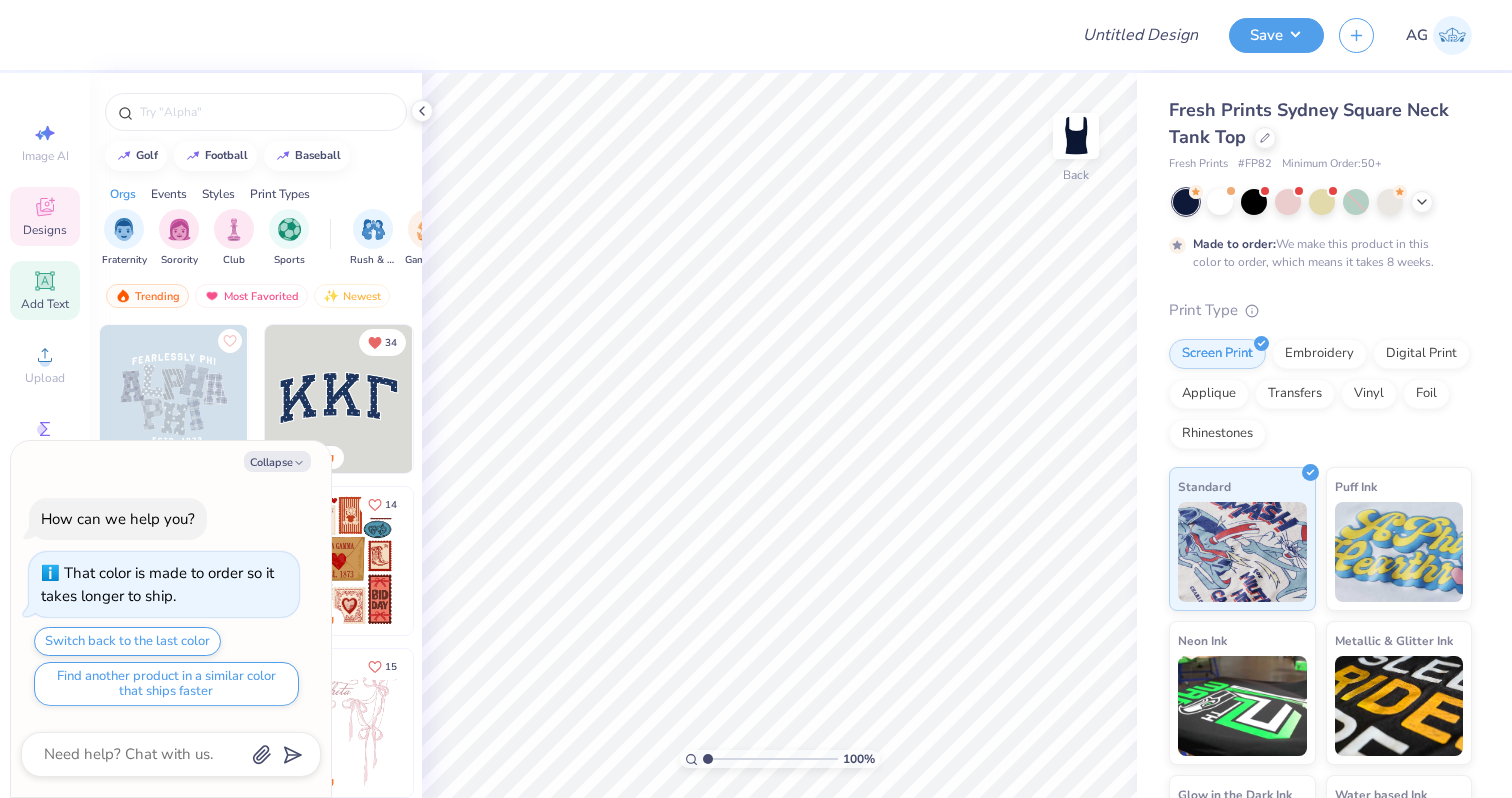 click on "Add Text" at bounding box center (45, 304) 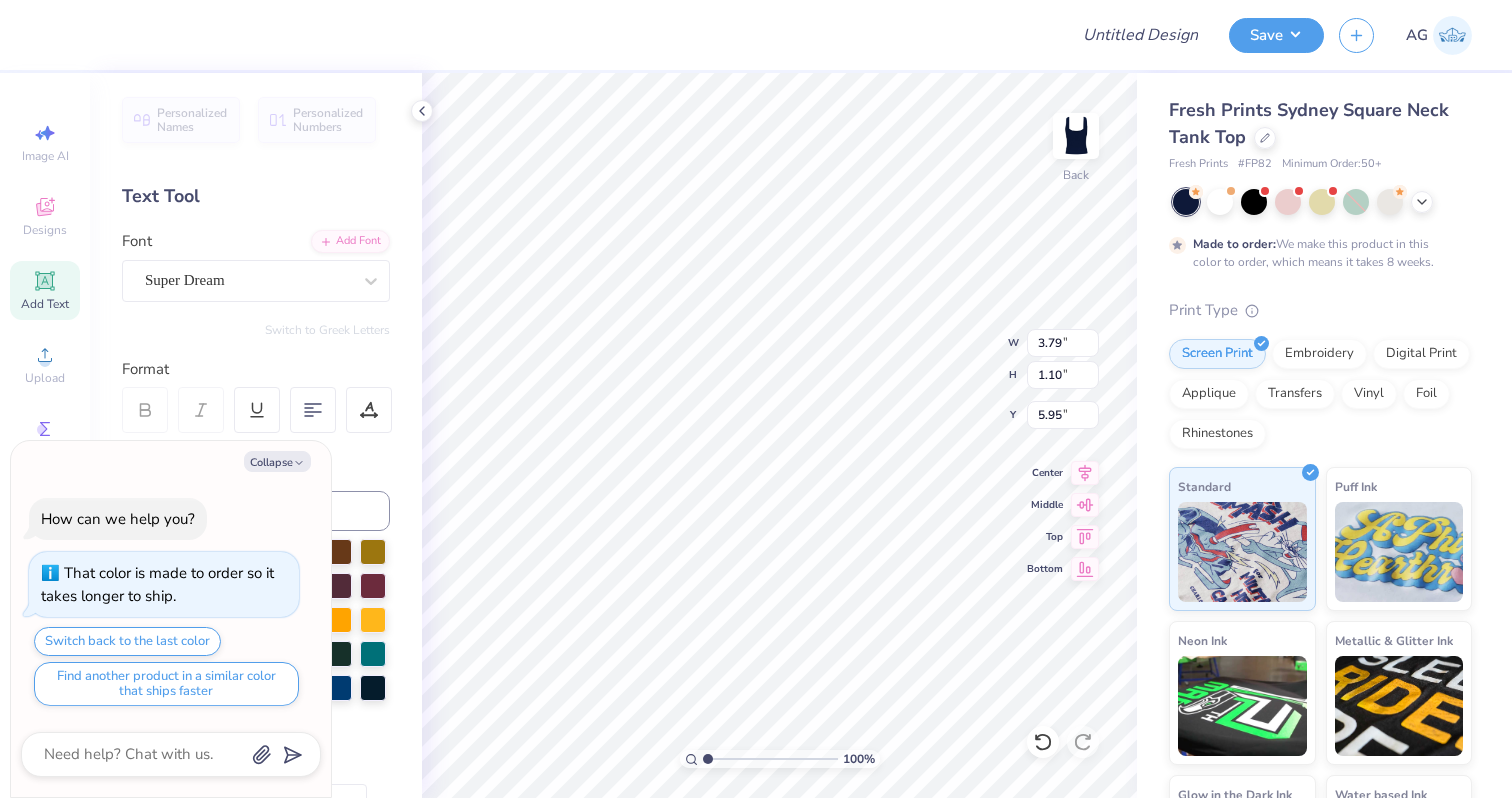 type on "x" 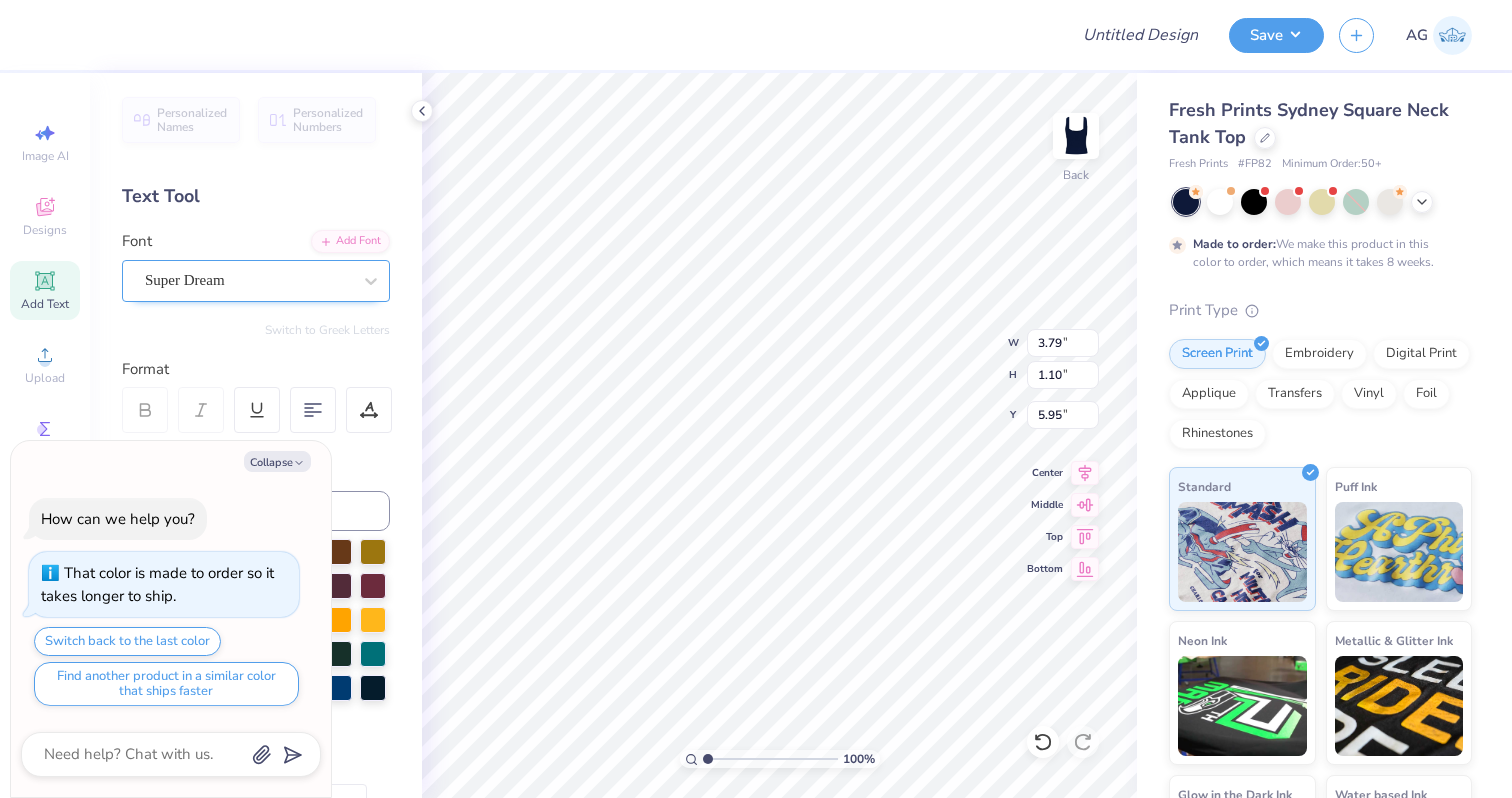 type on "THETA" 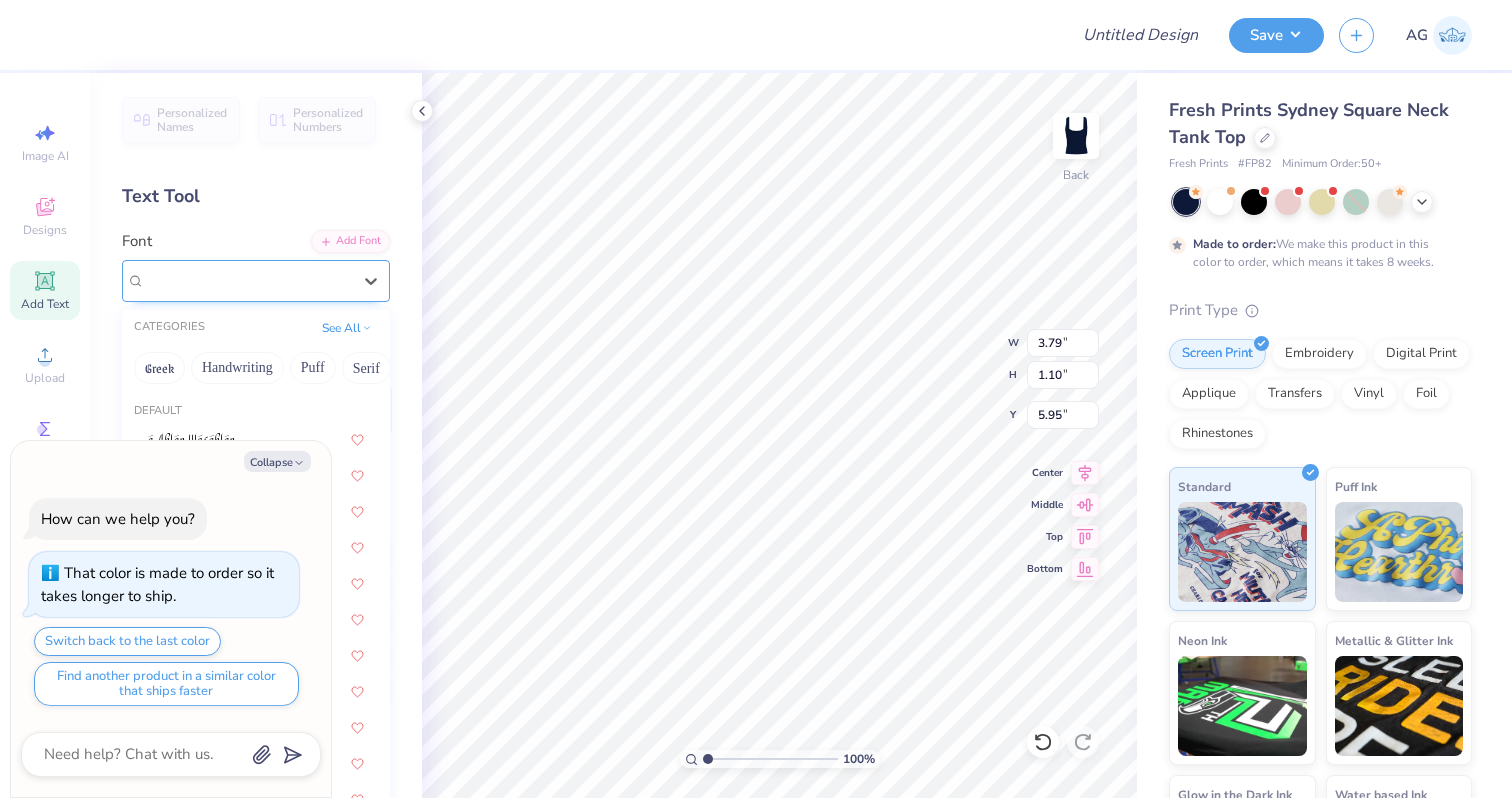 click on "Super Dream" at bounding box center (248, 280) 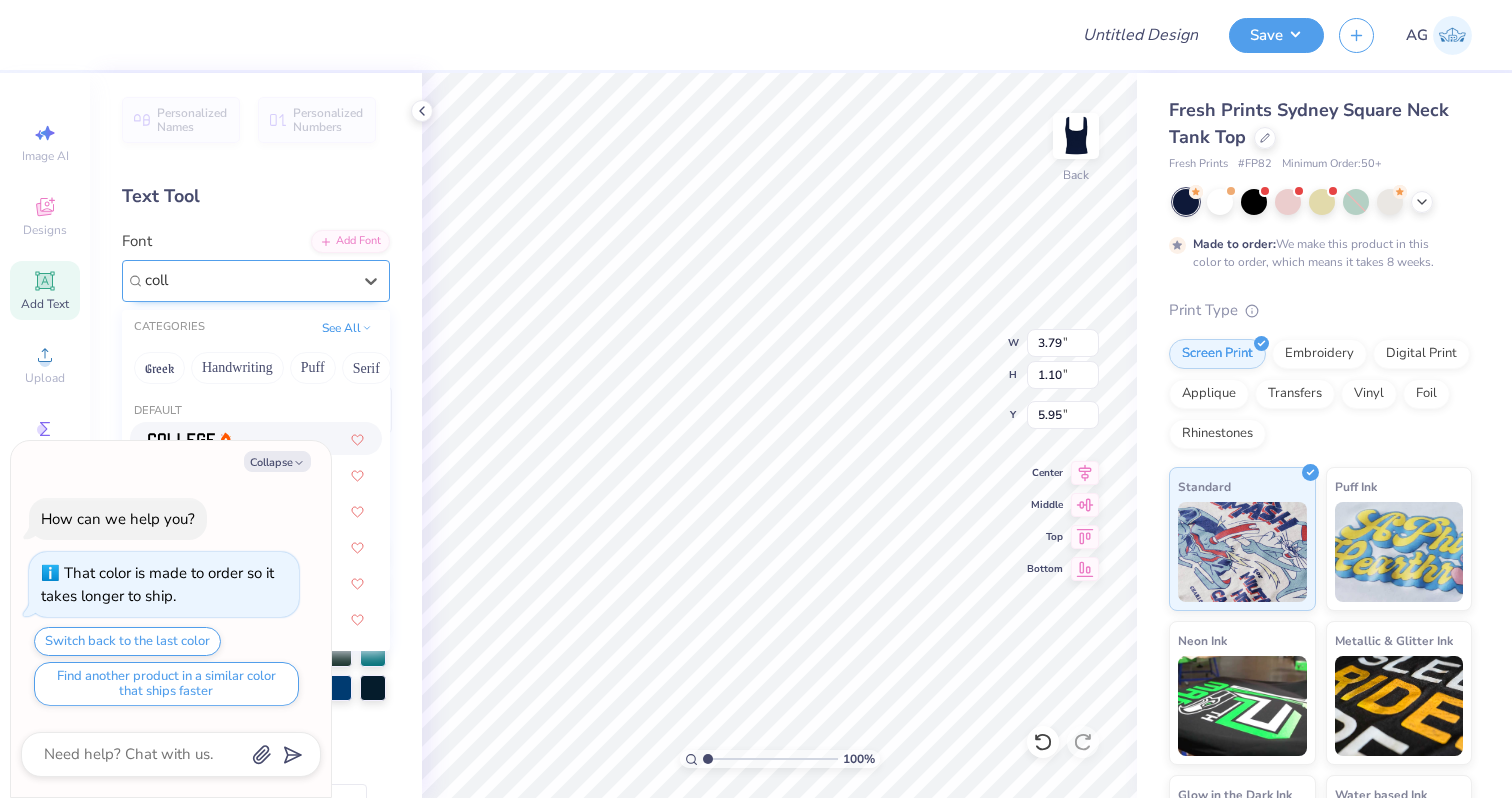 click at bounding box center [256, 438] 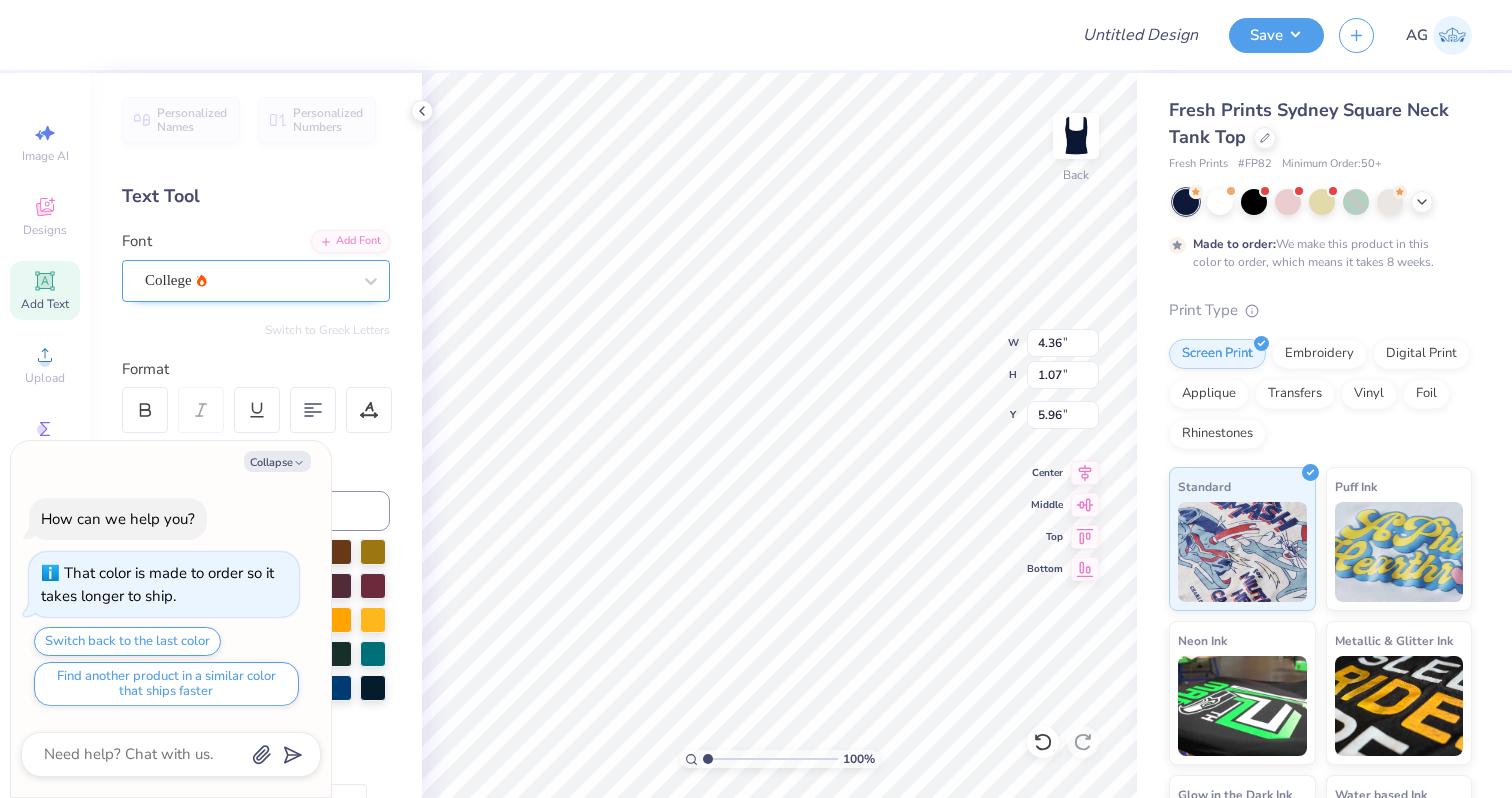 type on "x" 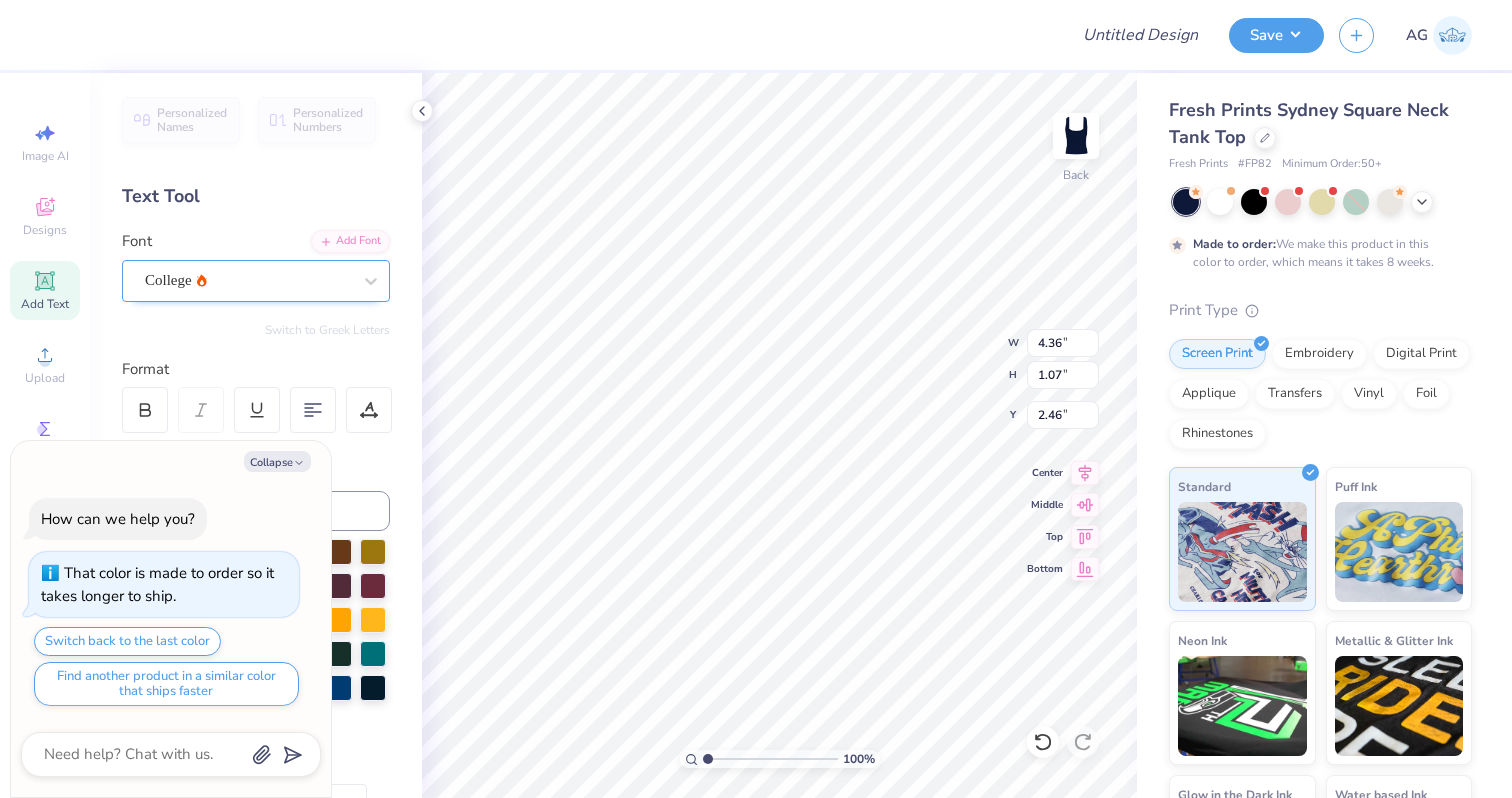 type on "x" 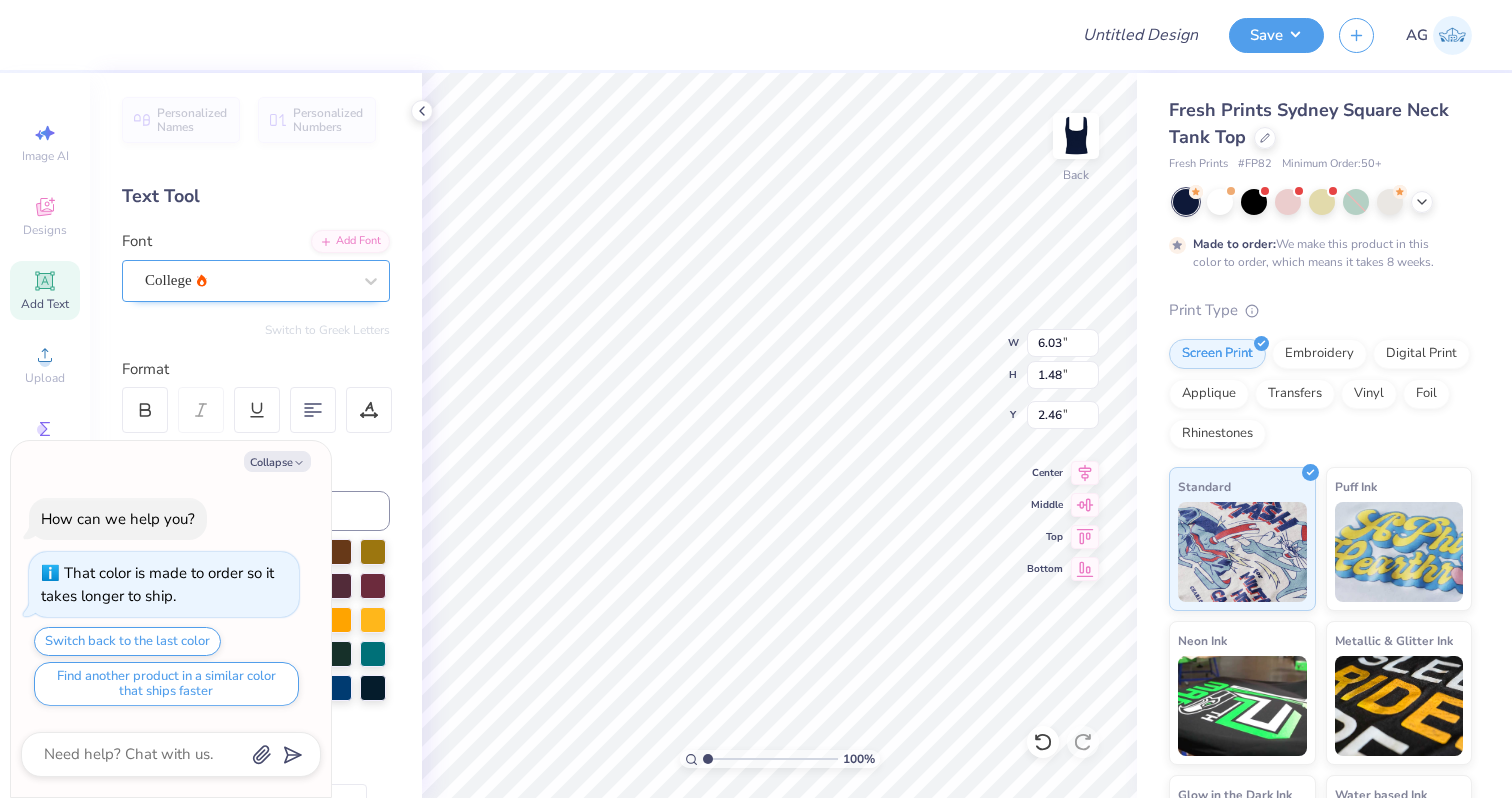 type on "x" 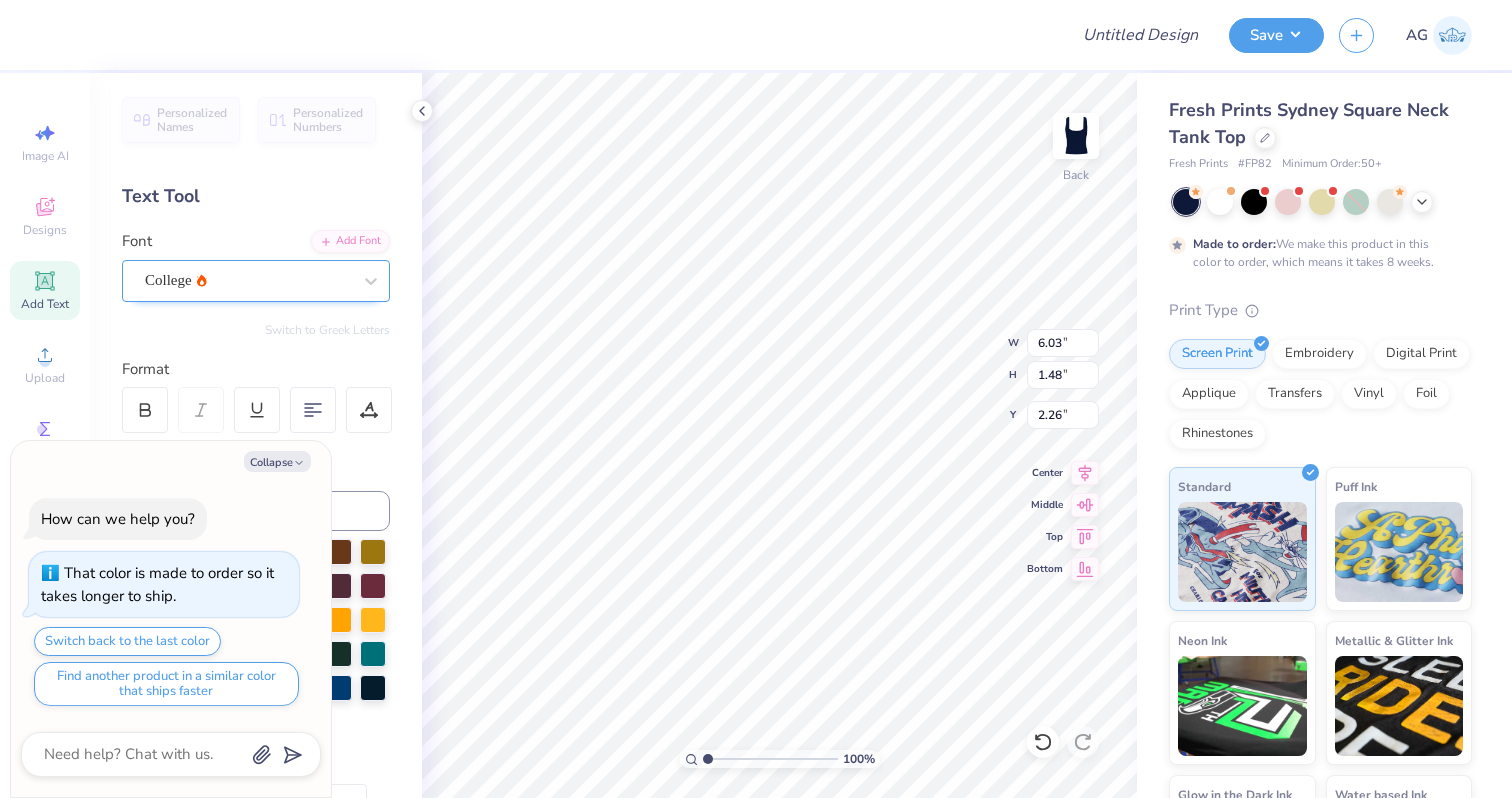 type on "x" 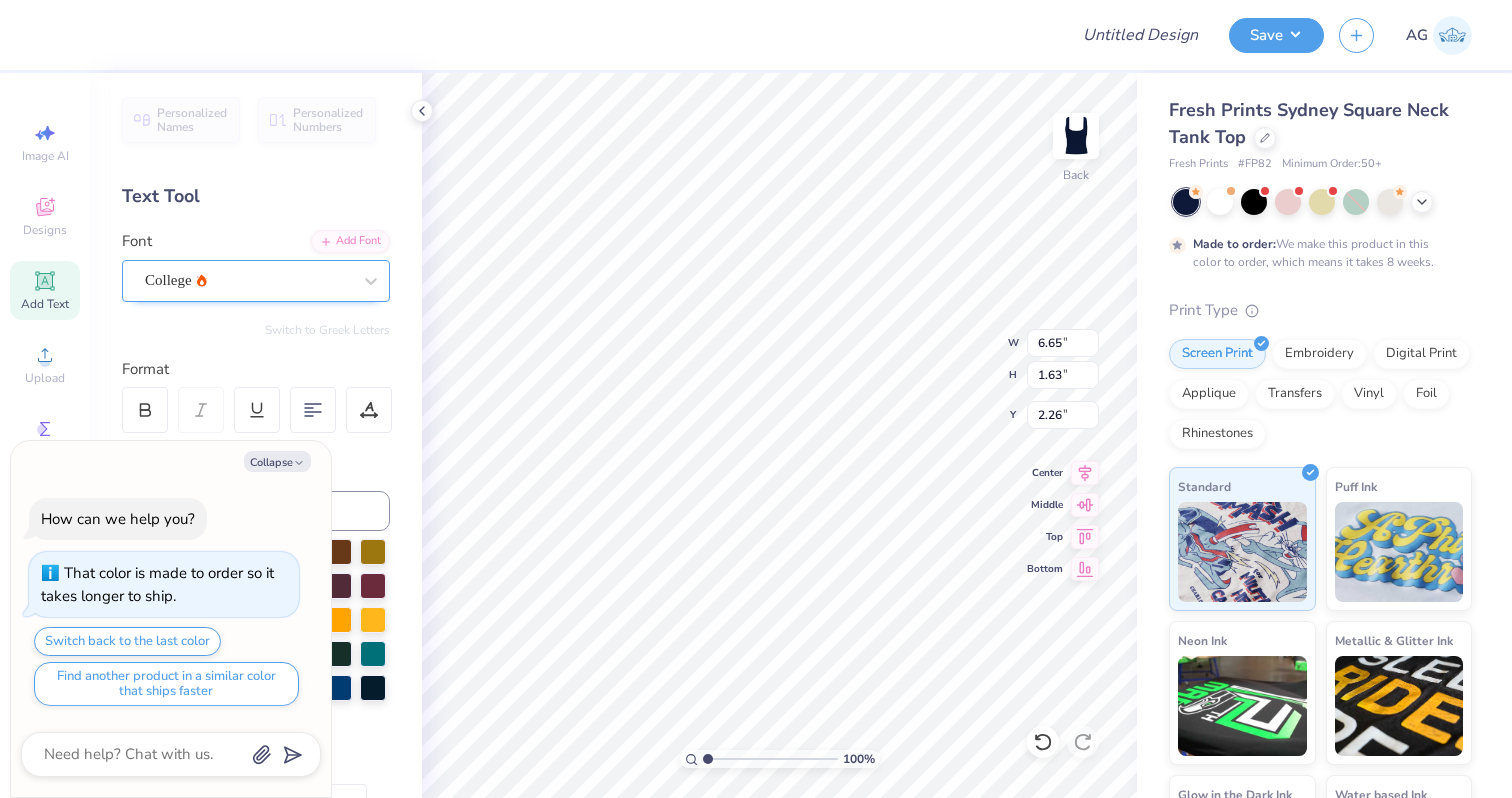 type on "x" 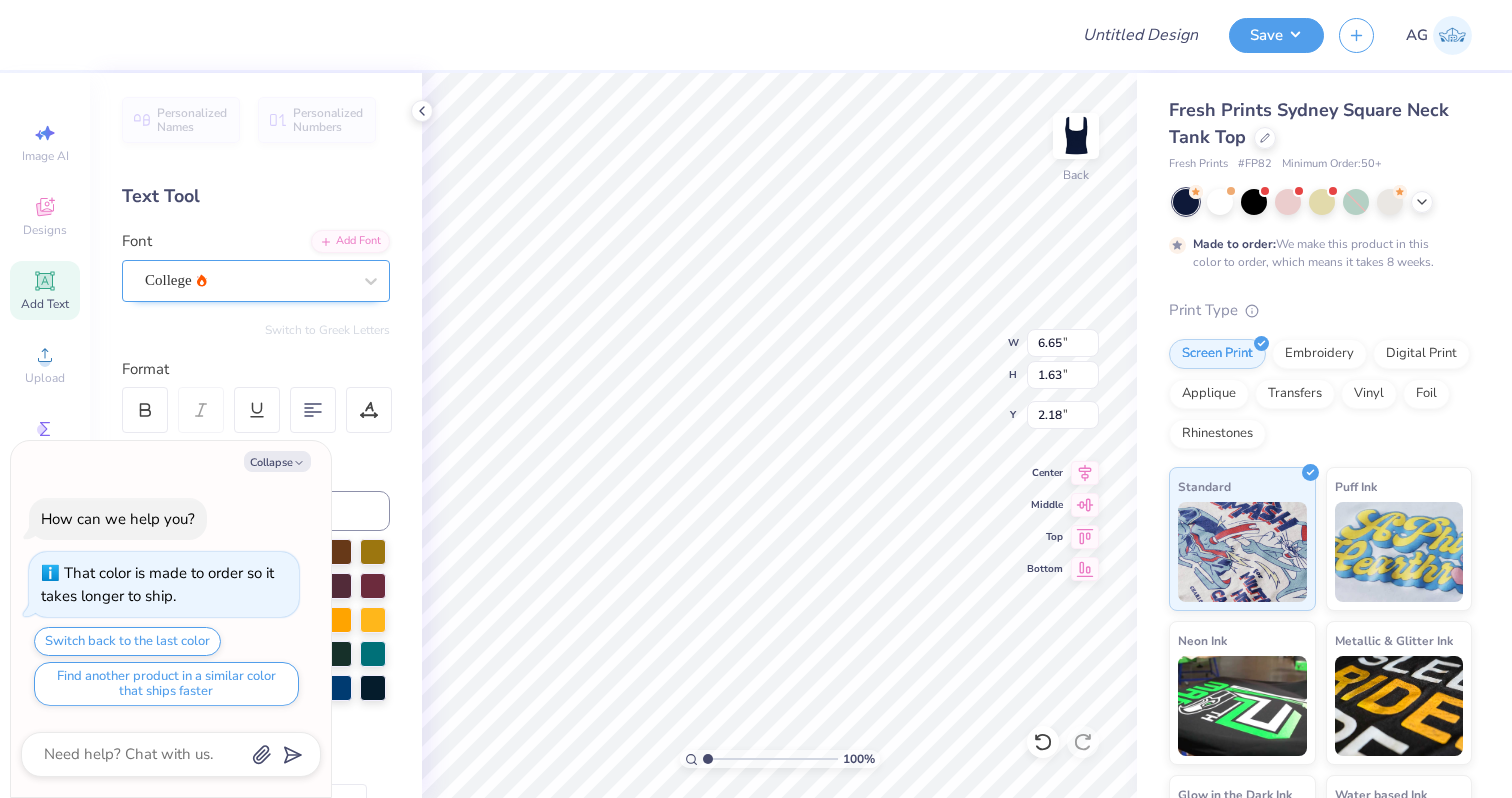 type on "x" 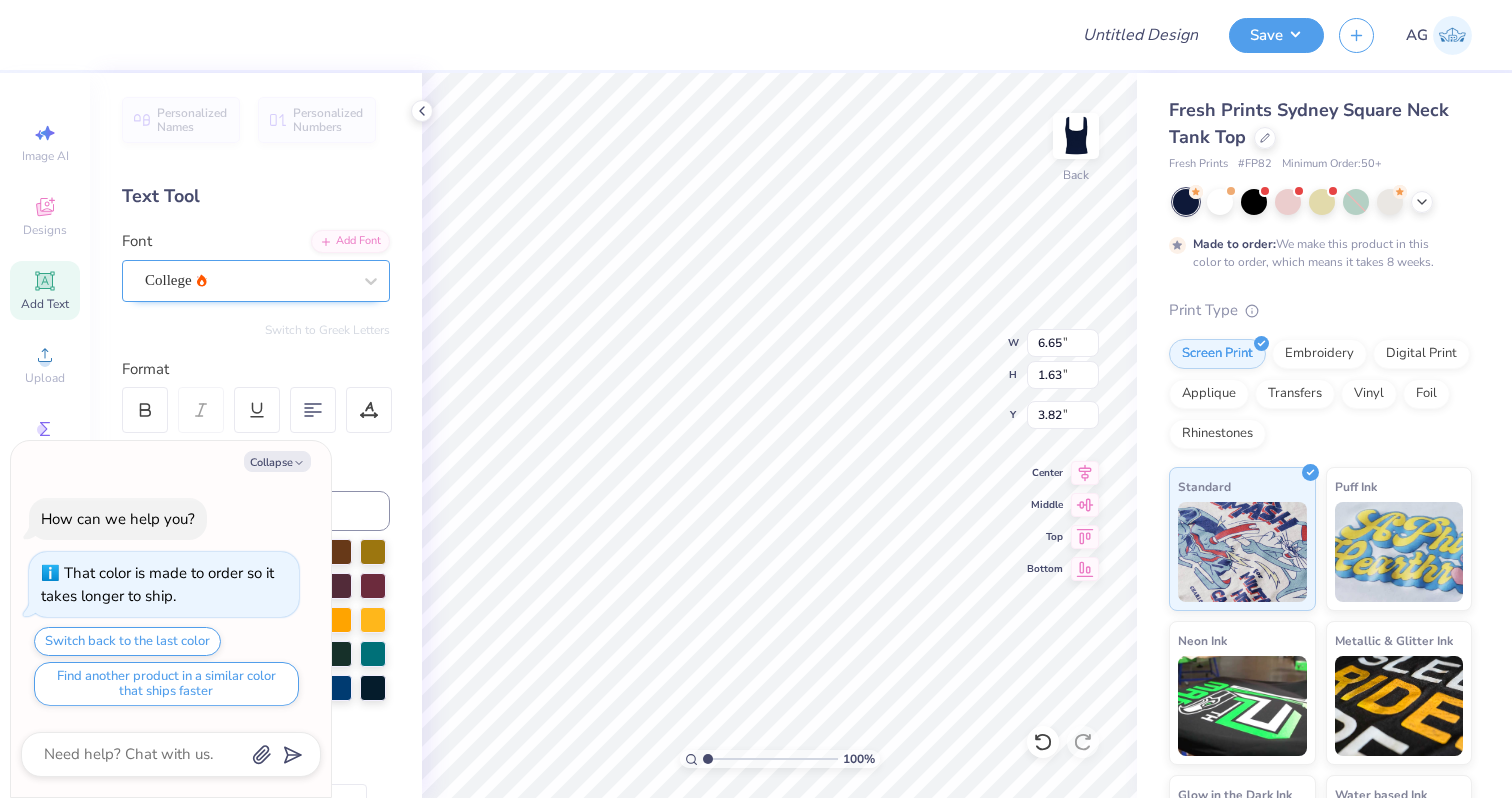 type on "x" 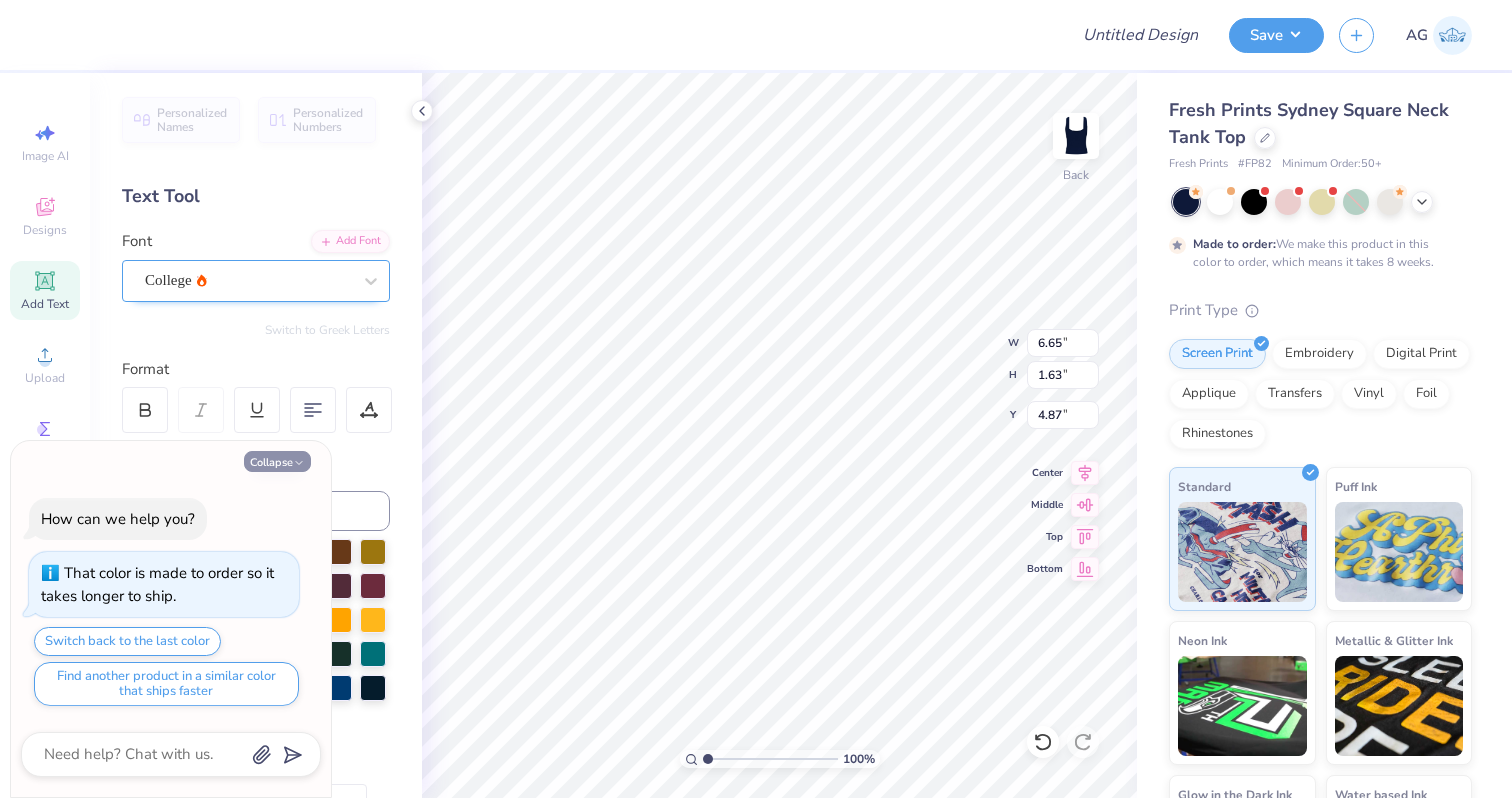 click 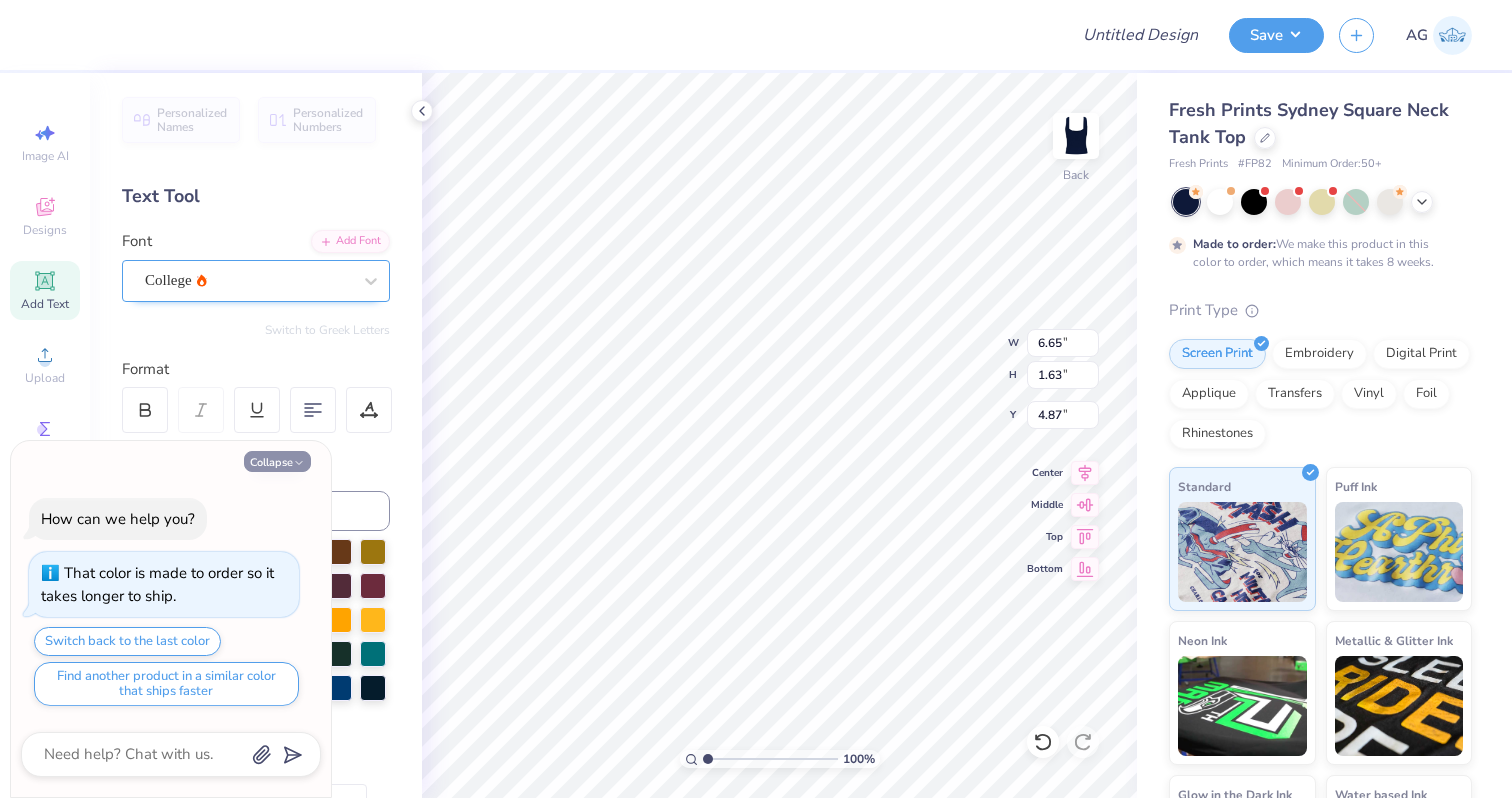 type on "x" 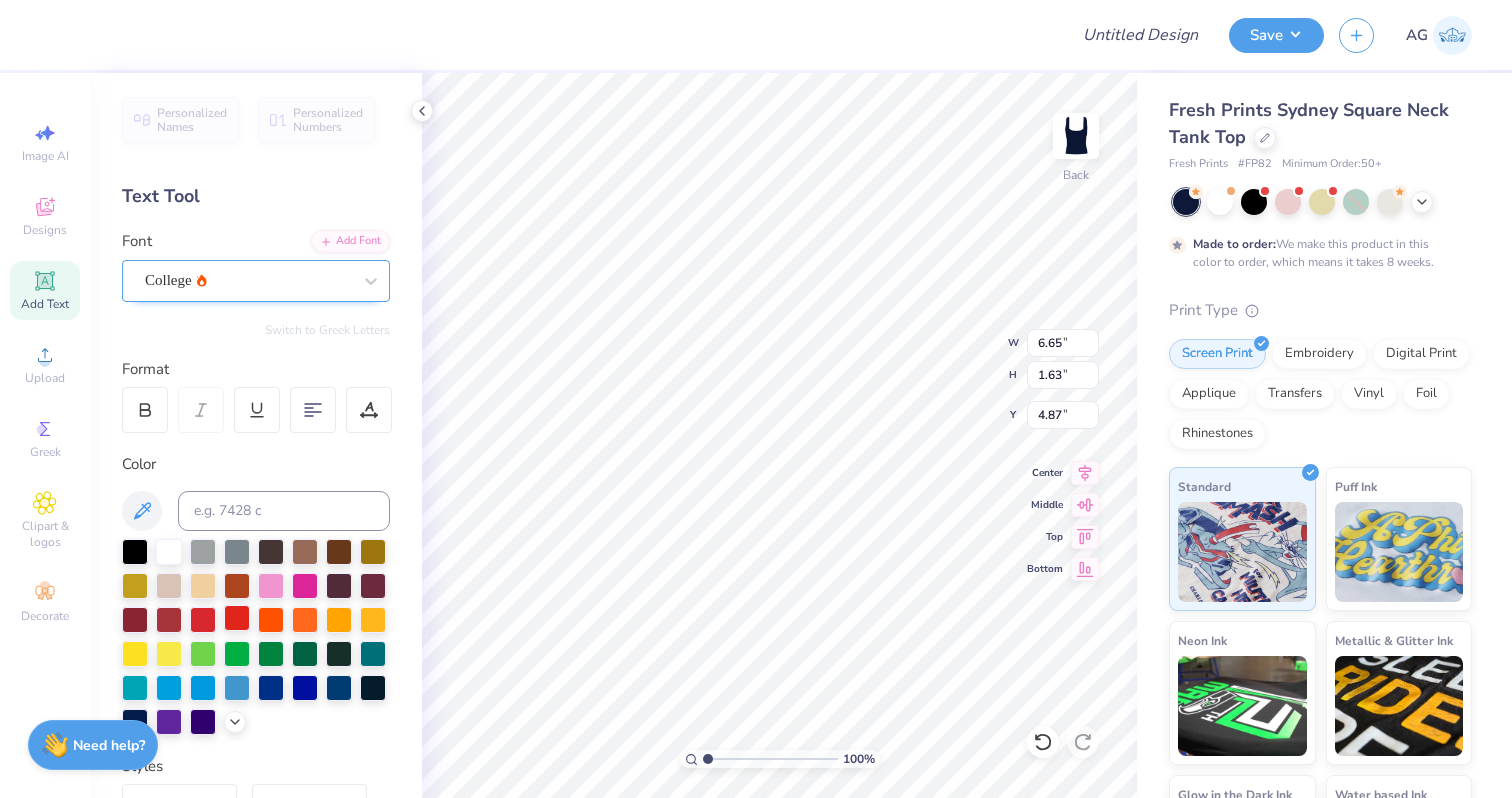 click at bounding box center [237, 618] 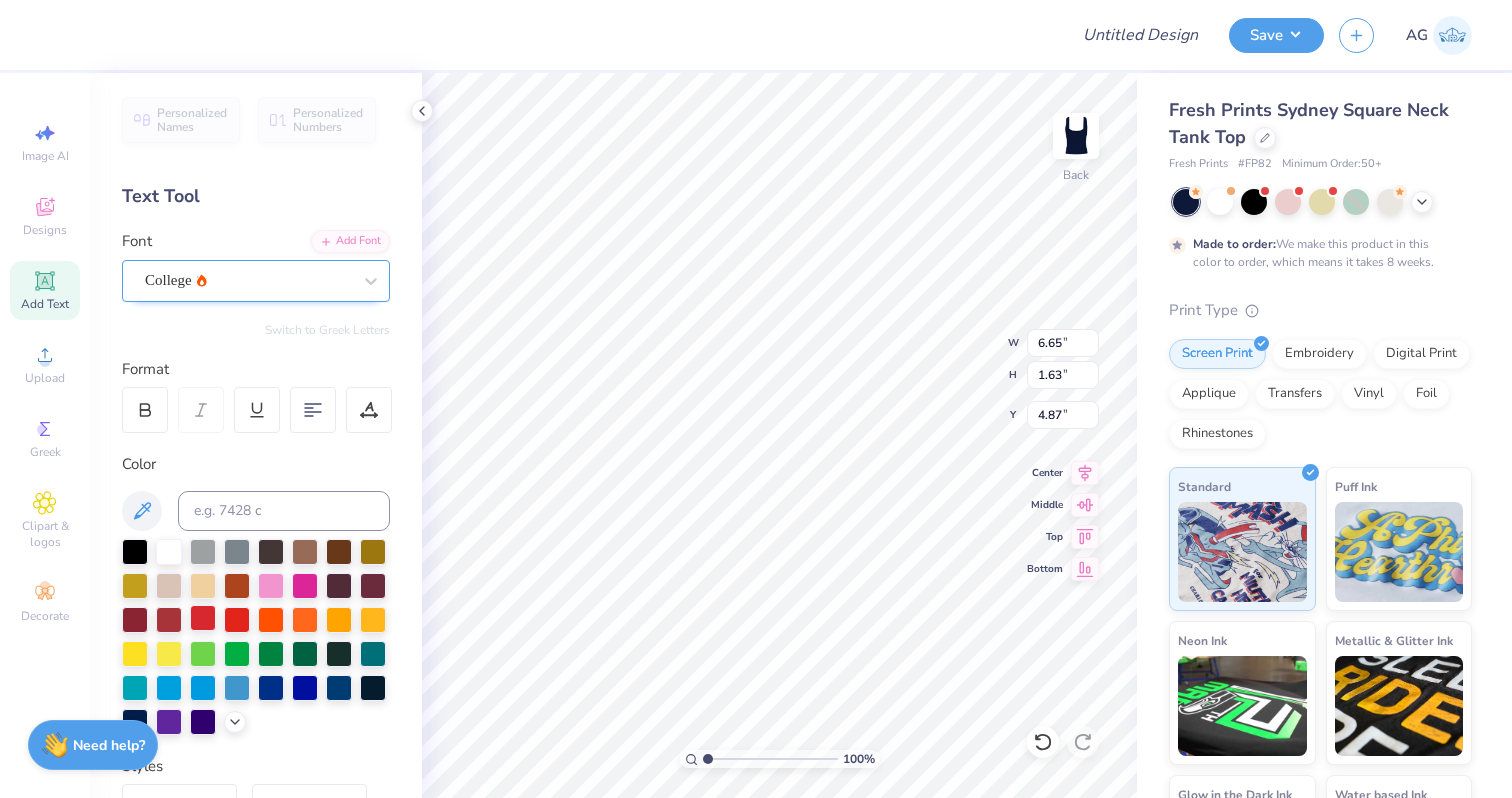 click at bounding box center [203, 618] 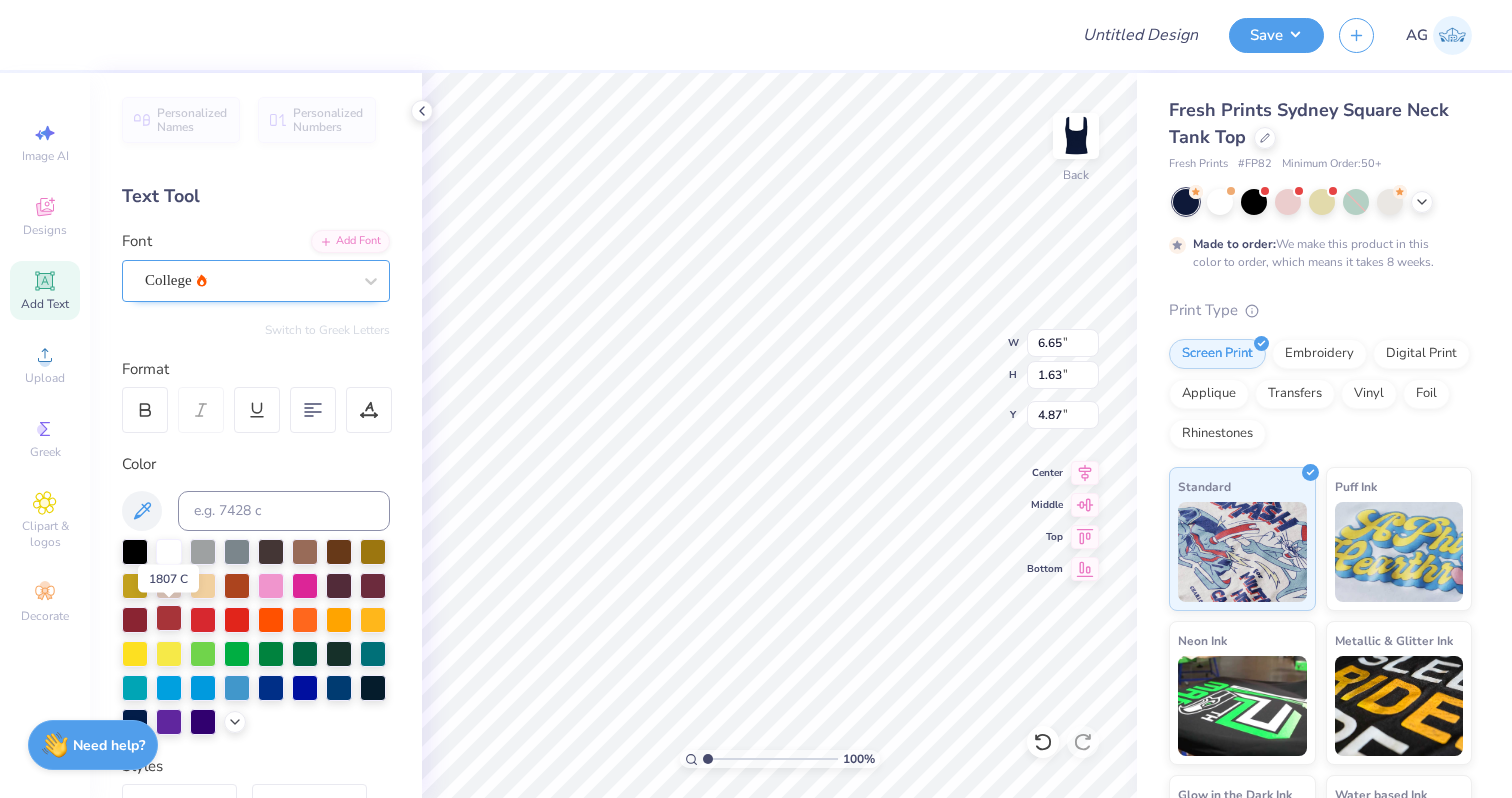 click at bounding box center (169, 618) 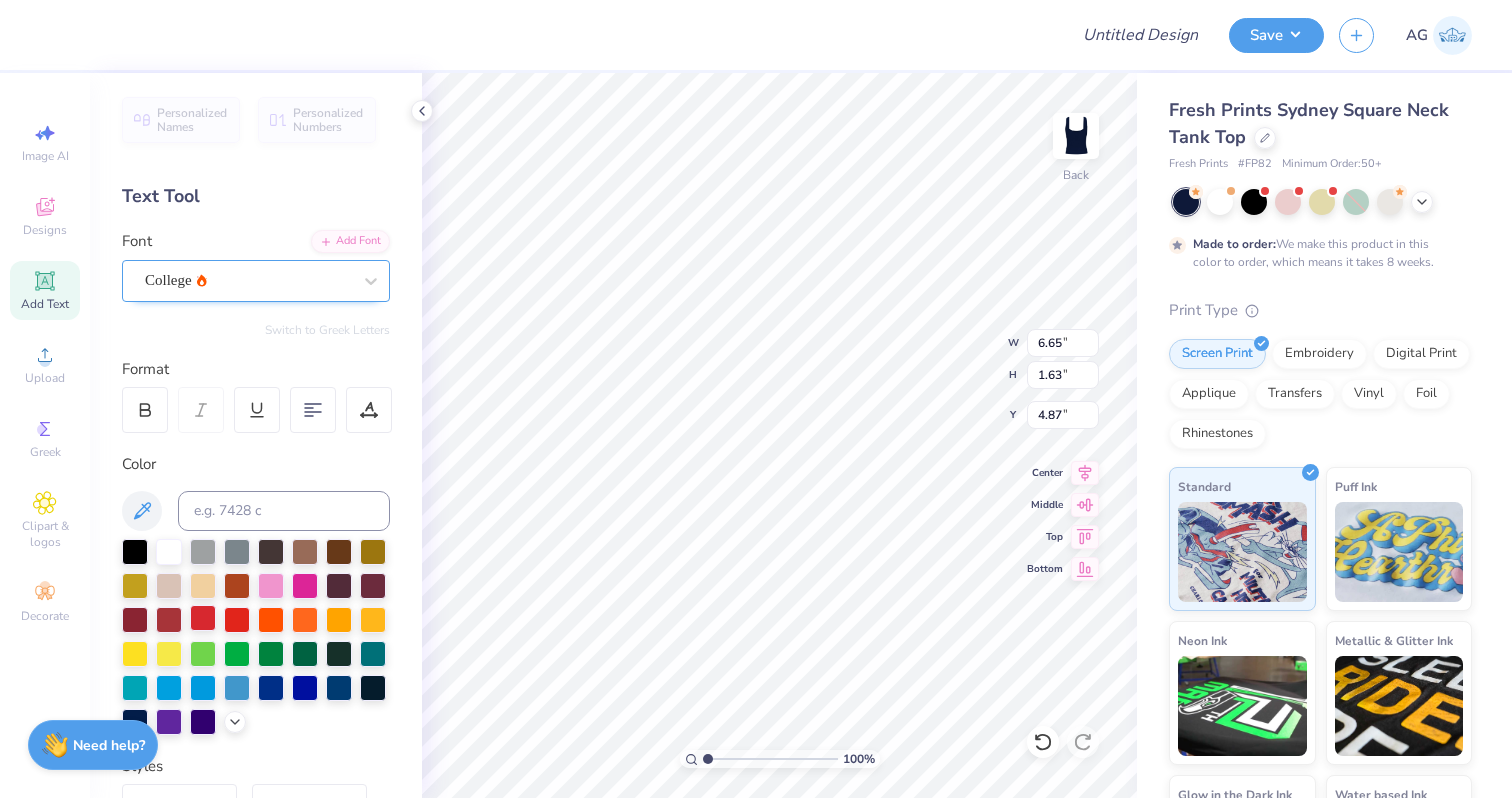 click at bounding box center (203, 618) 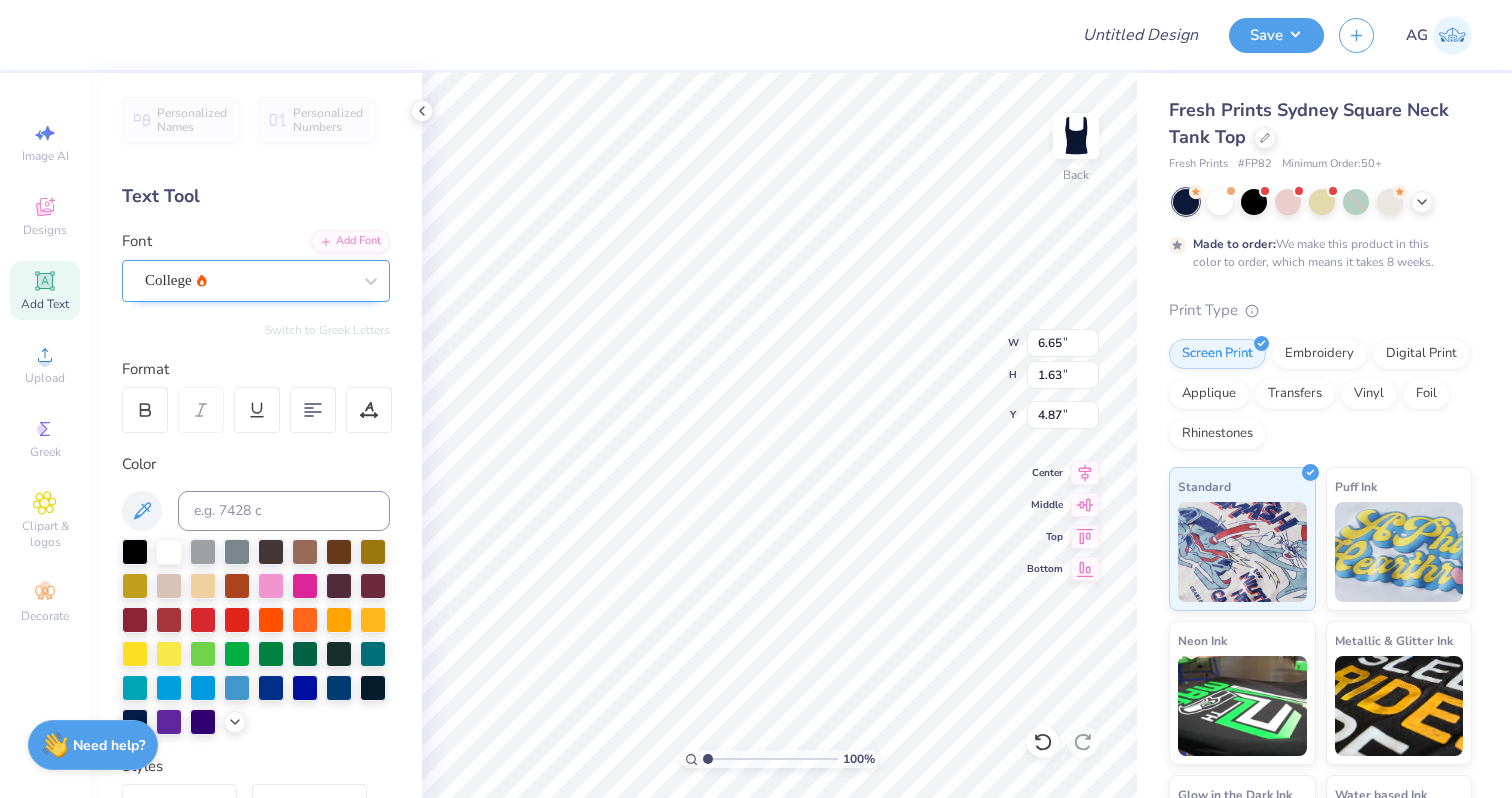 type on "6.38" 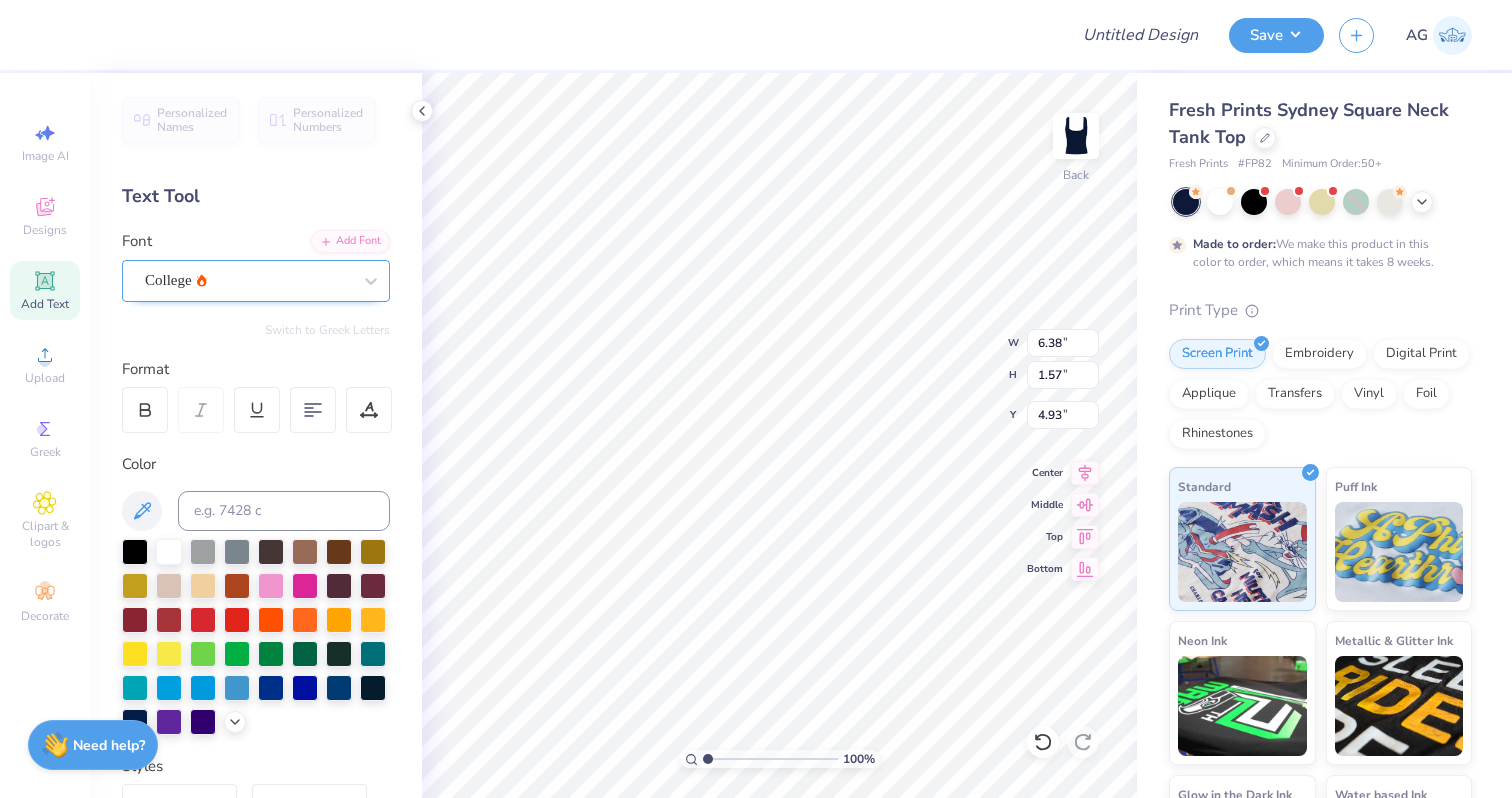 type on "5.32" 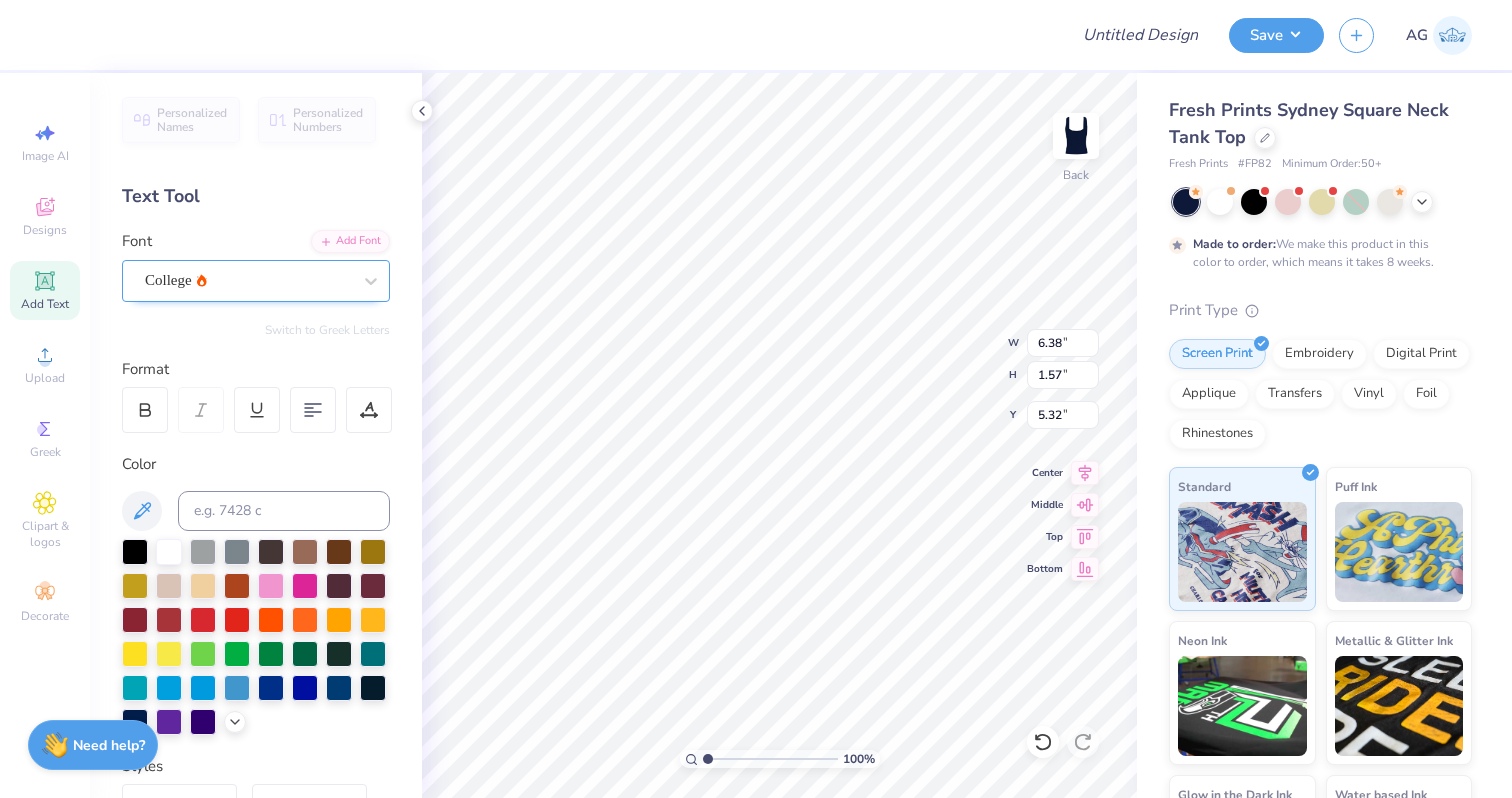 type on "5.80" 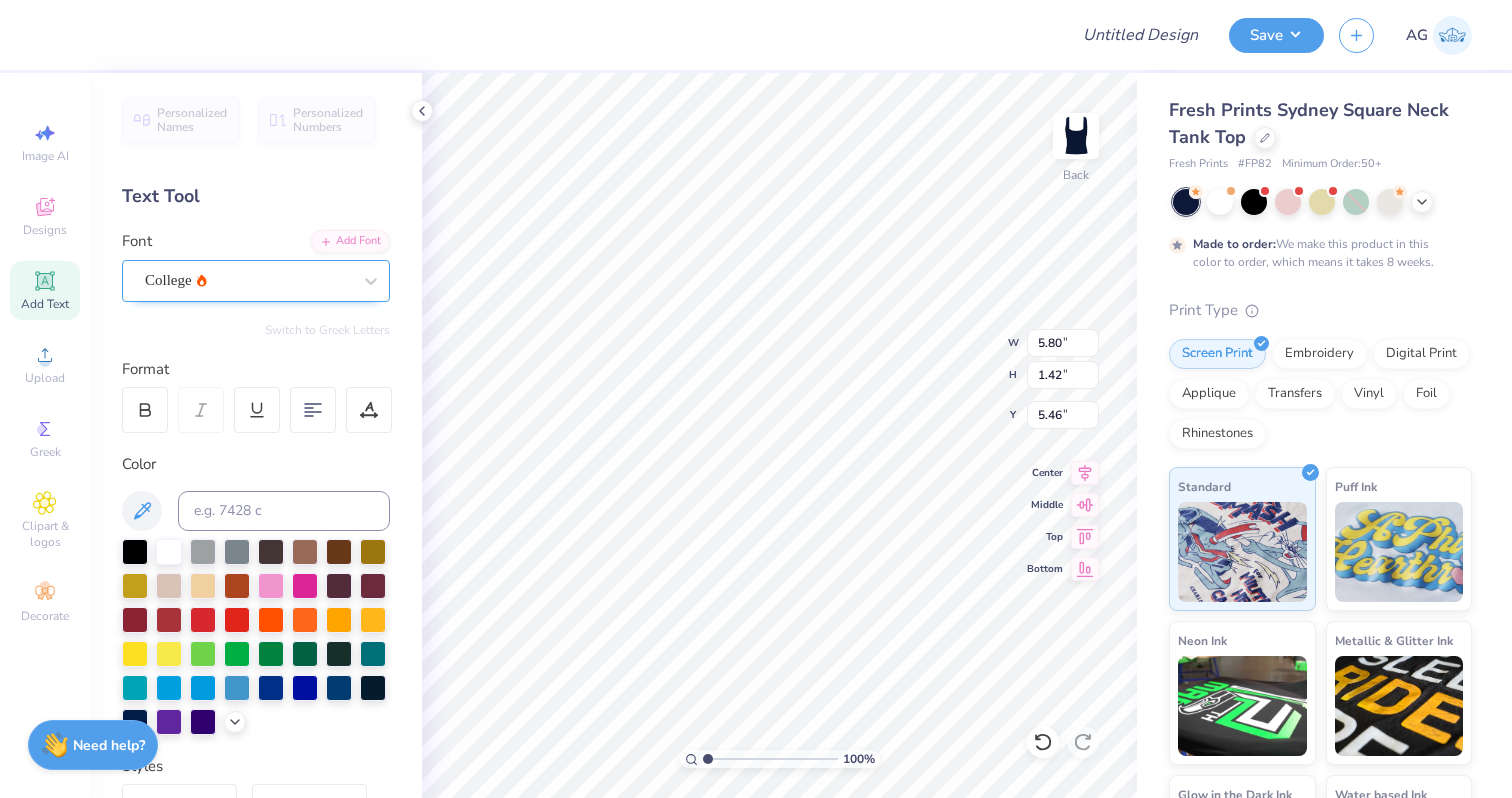 scroll, scrollTop: 0, scrollLeft: 0, axis: both 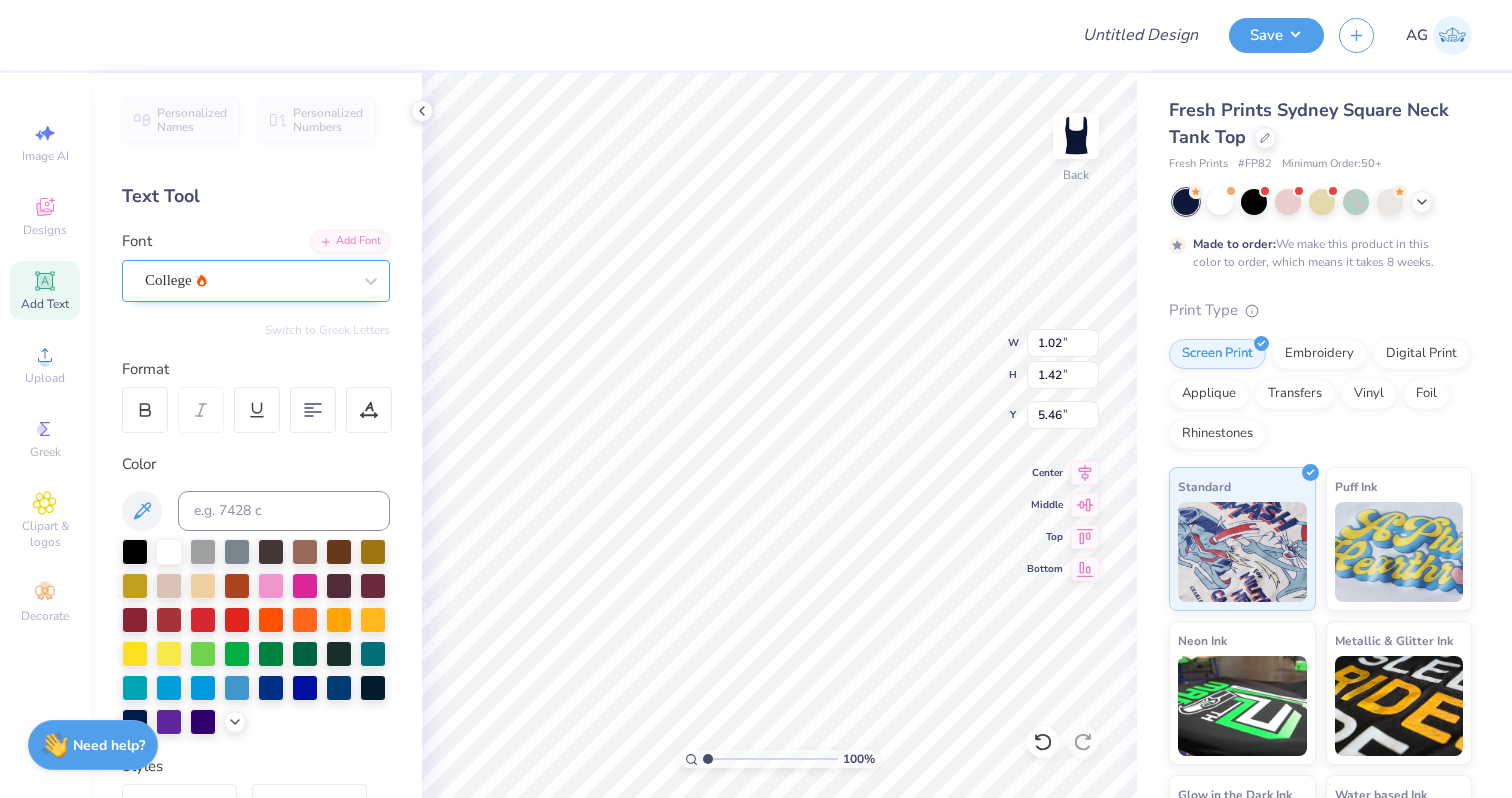type on "5.43" 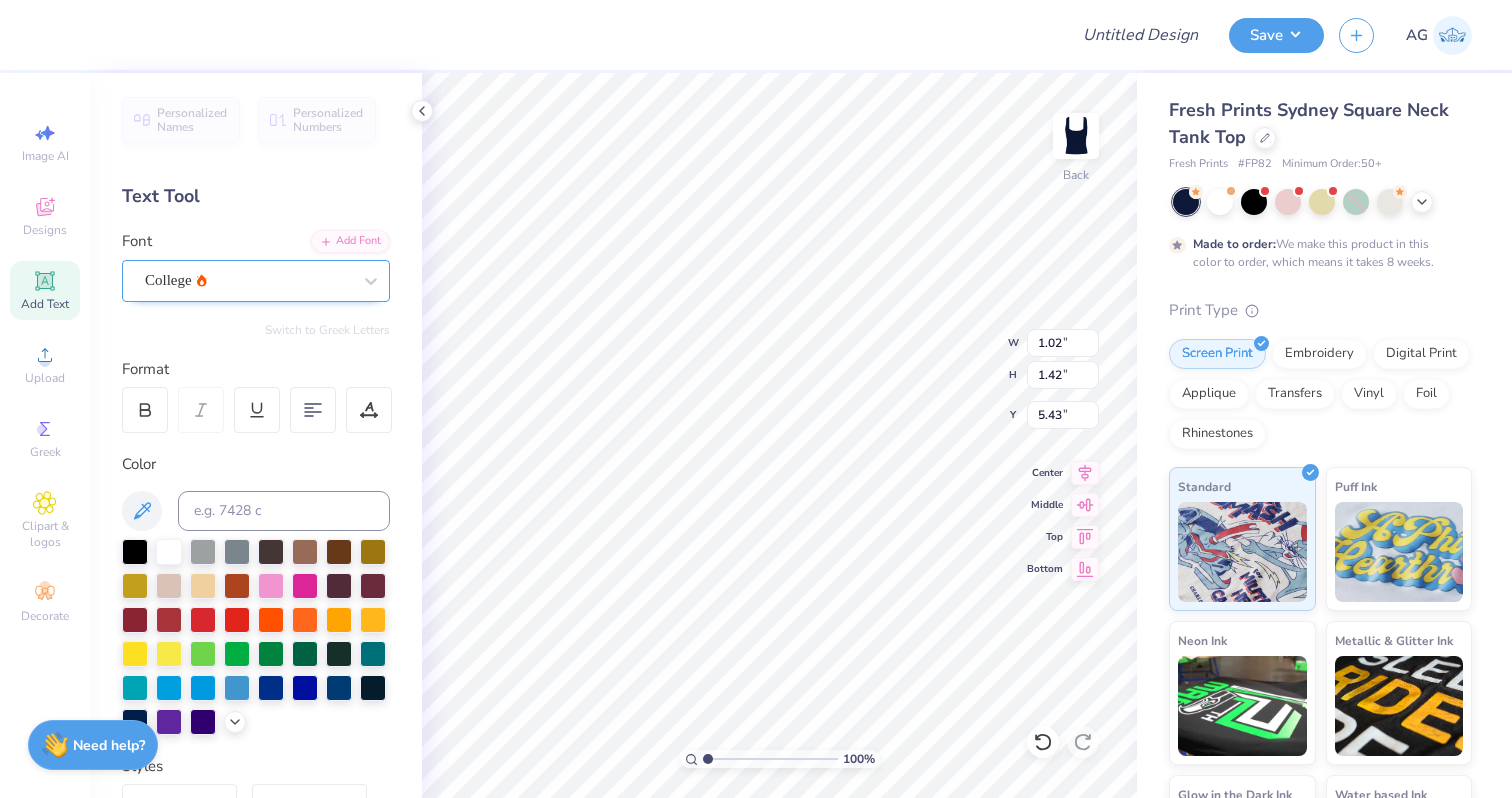 type on "1.08" 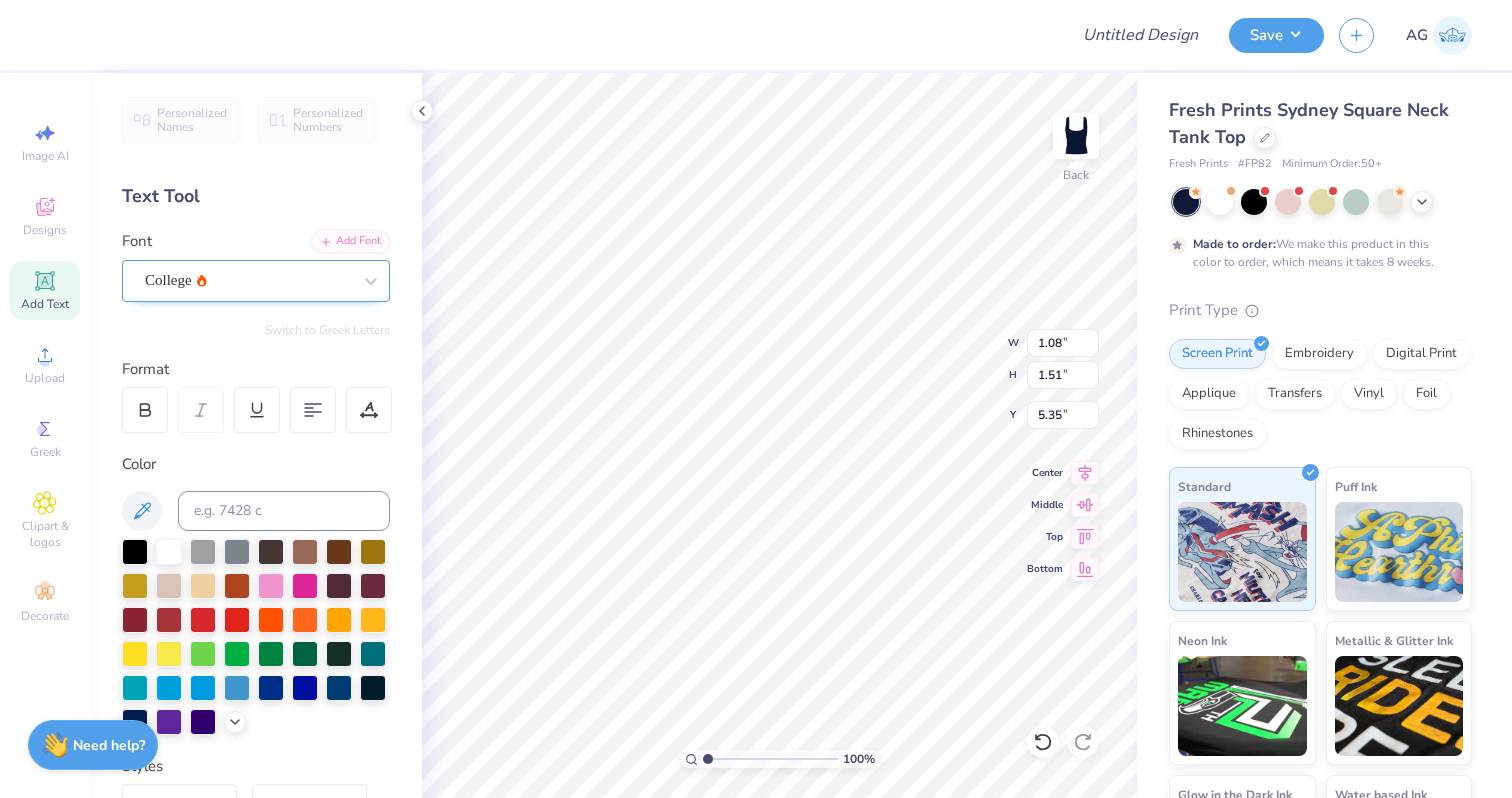 type on "2.24" 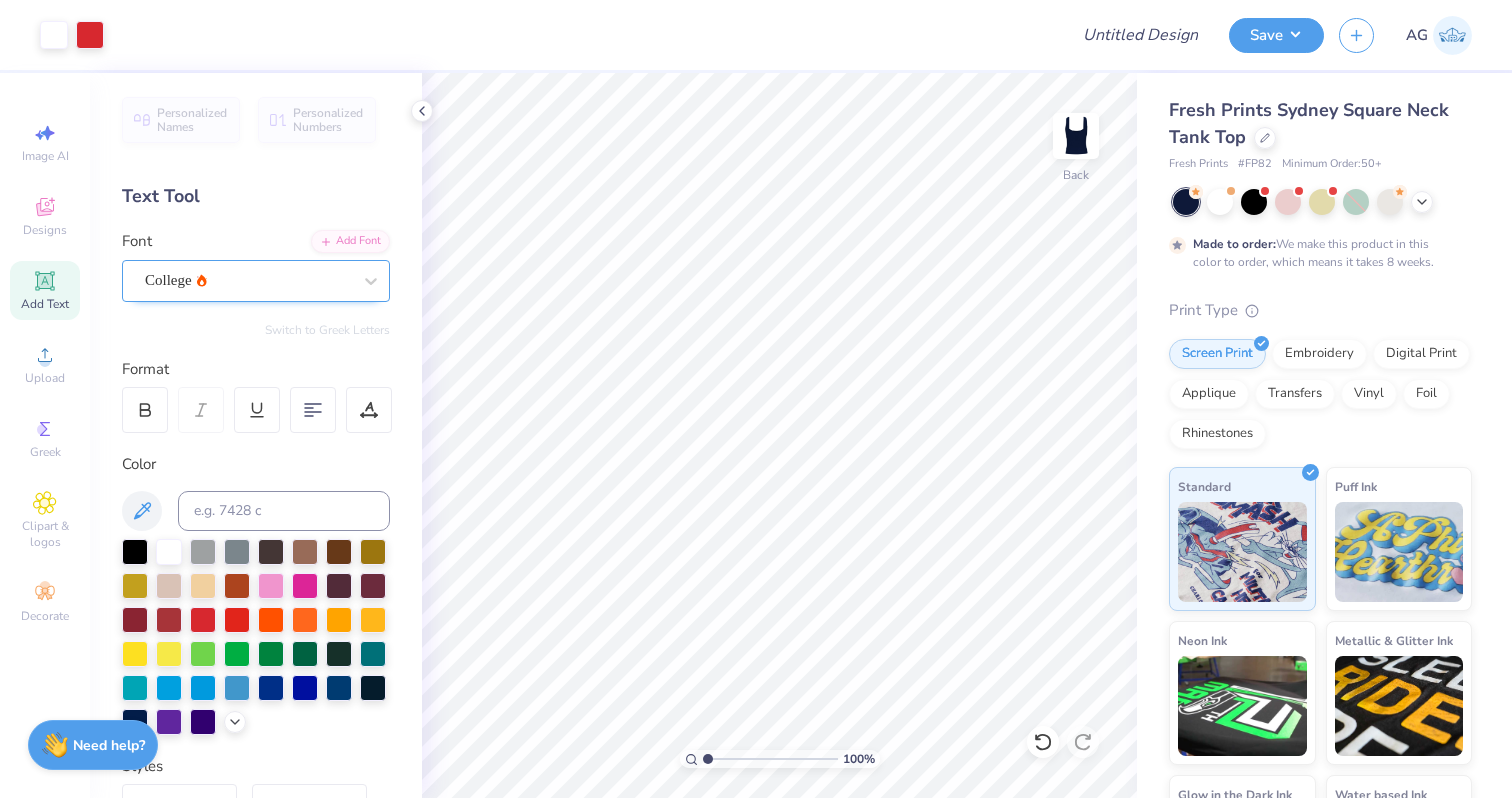click at bounding box center [1452, 35] 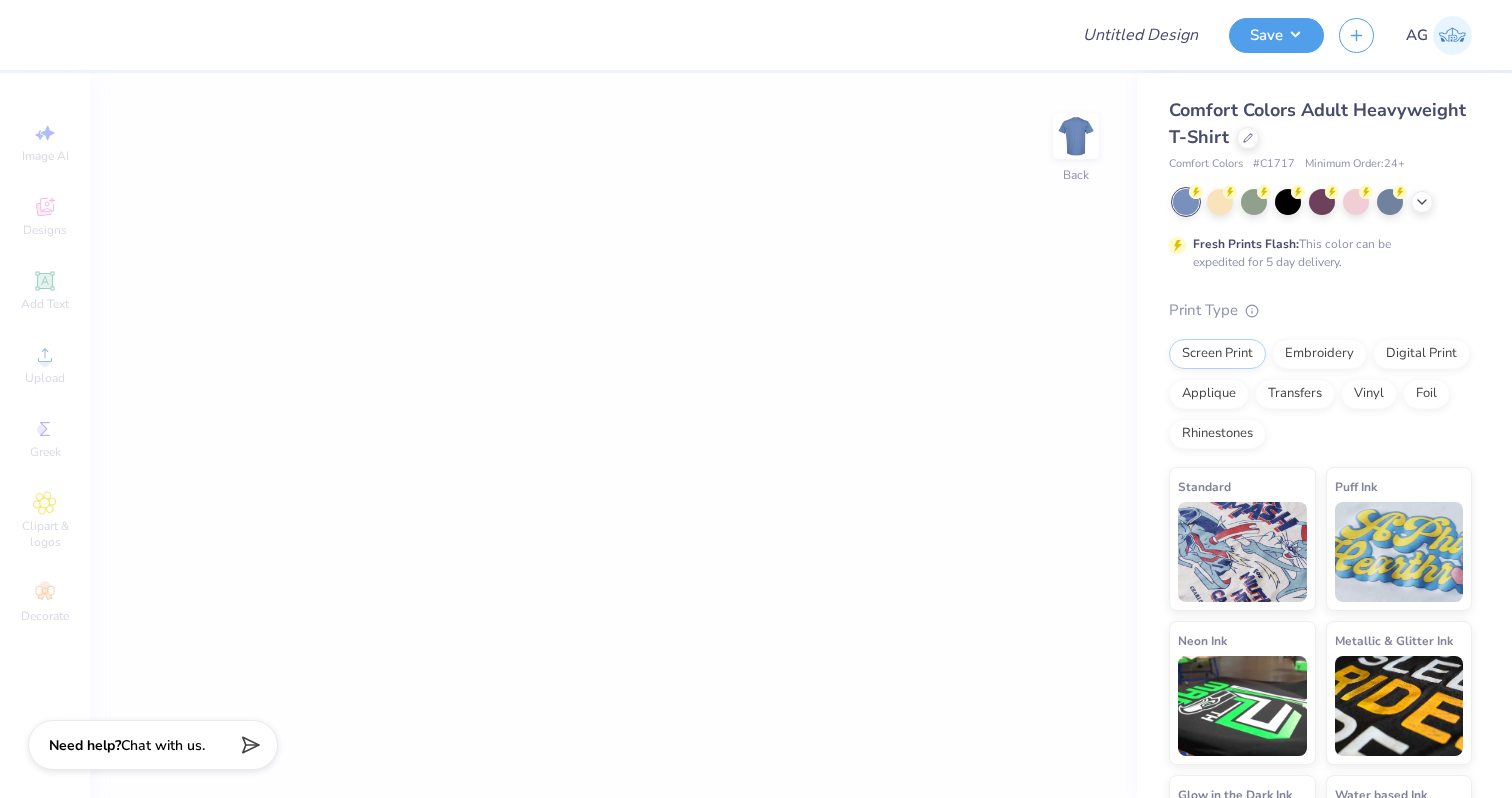 scroll, scrollTop: 0, scrollLeft: 0, axis: both 